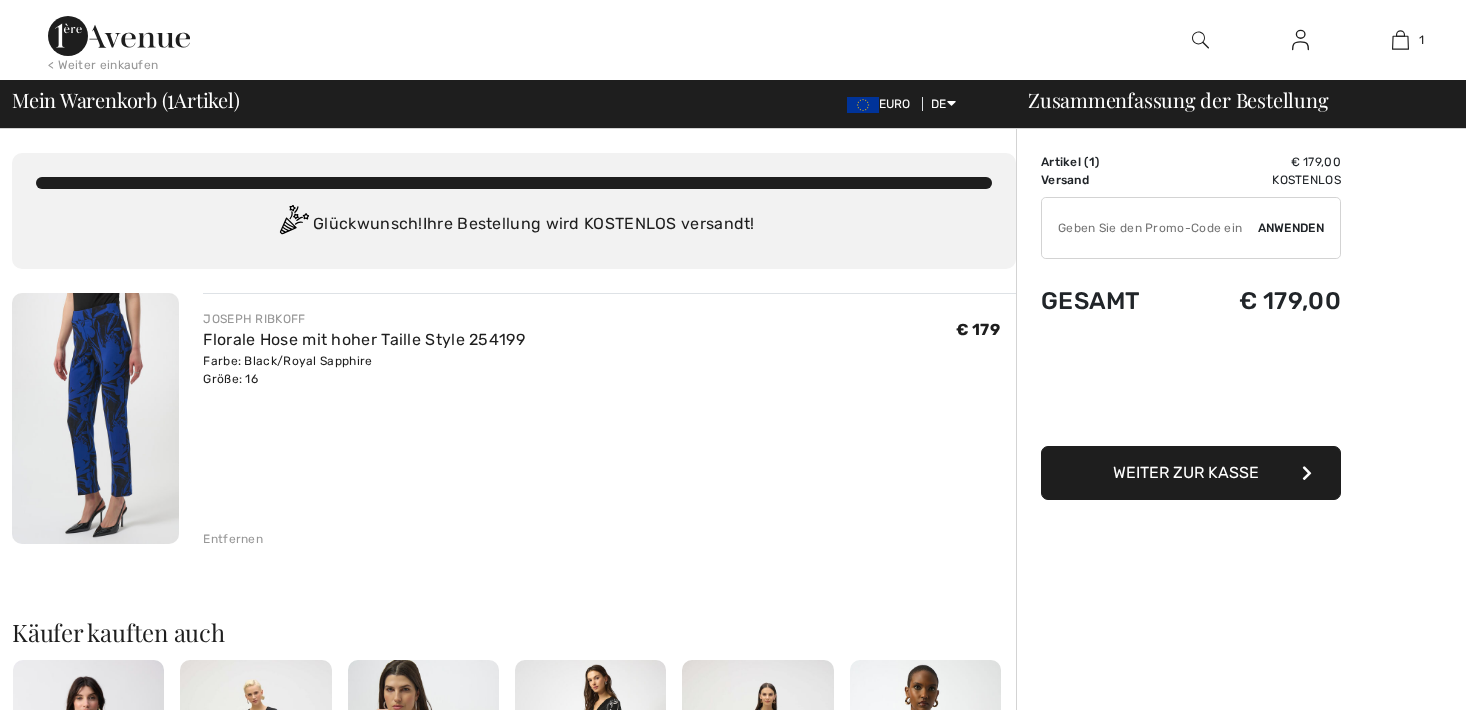 scroll, scrollTop: 0, scrollLeft: 0, axis: both 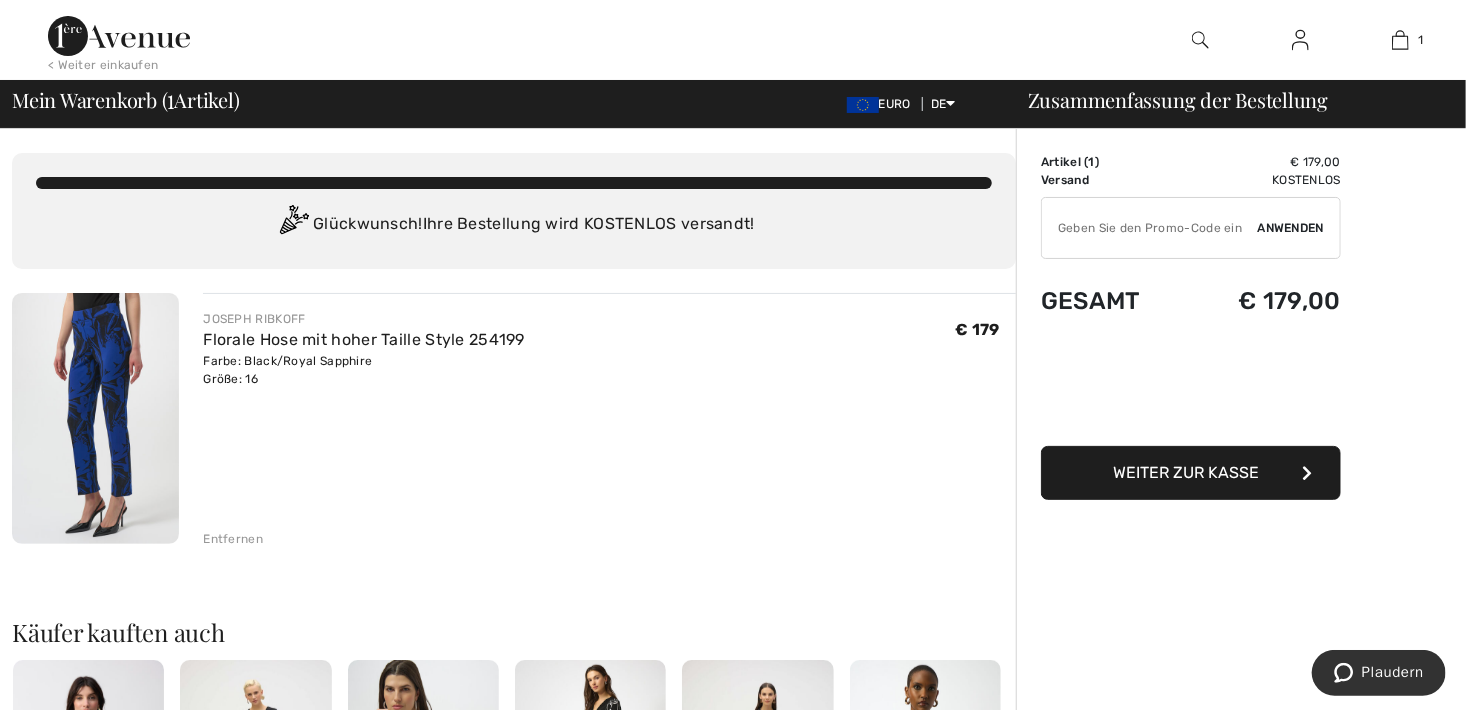 click at bounding box center (1300, 40) 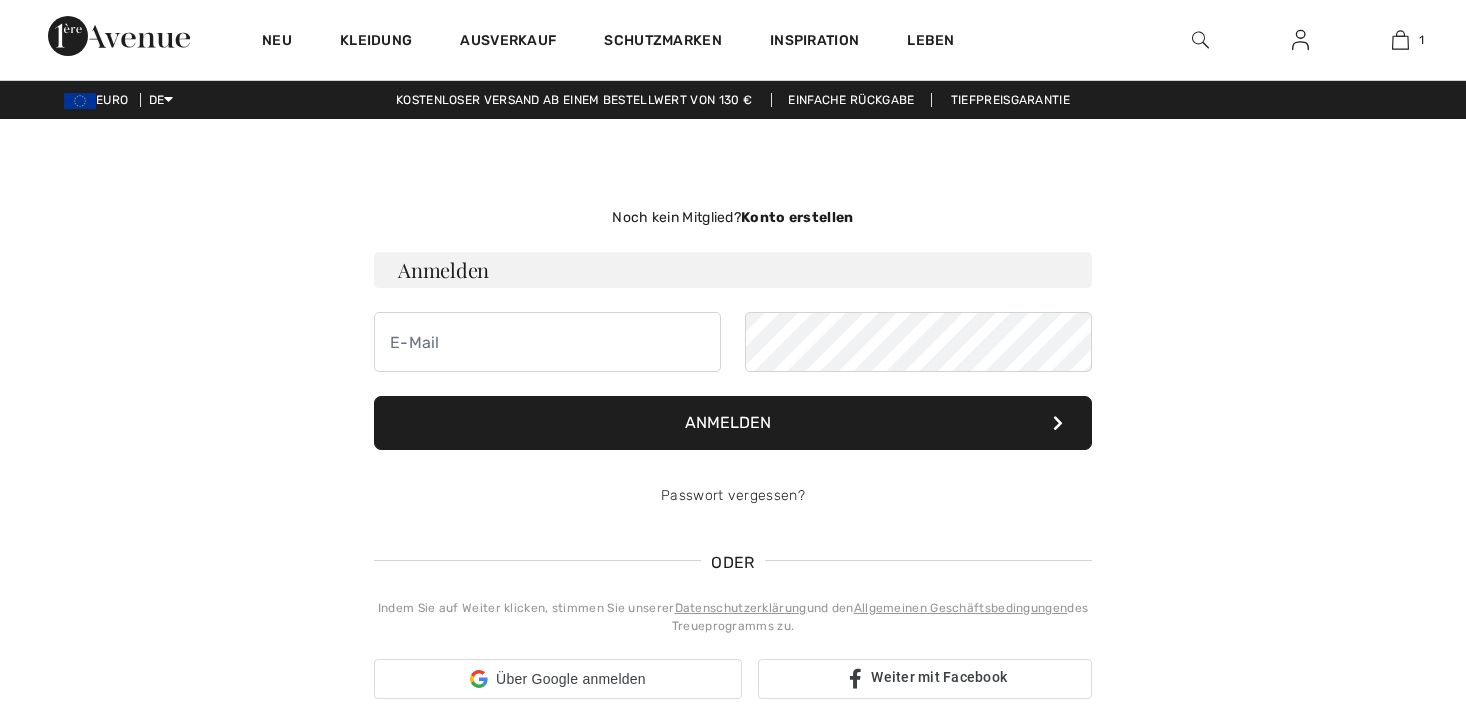 scroll, scrollTop: 0, scrollLeft: 0, axis: both 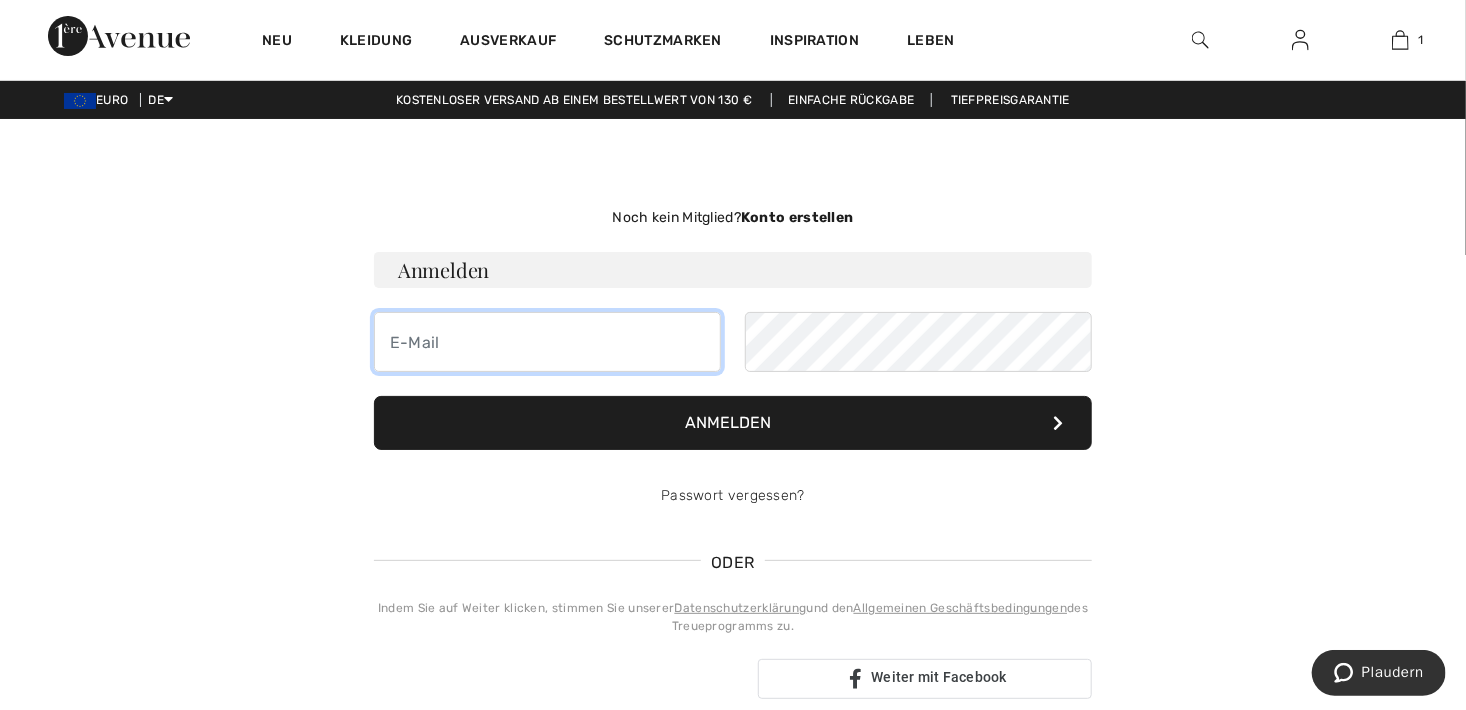 type on "[USERNAME]@example.com" 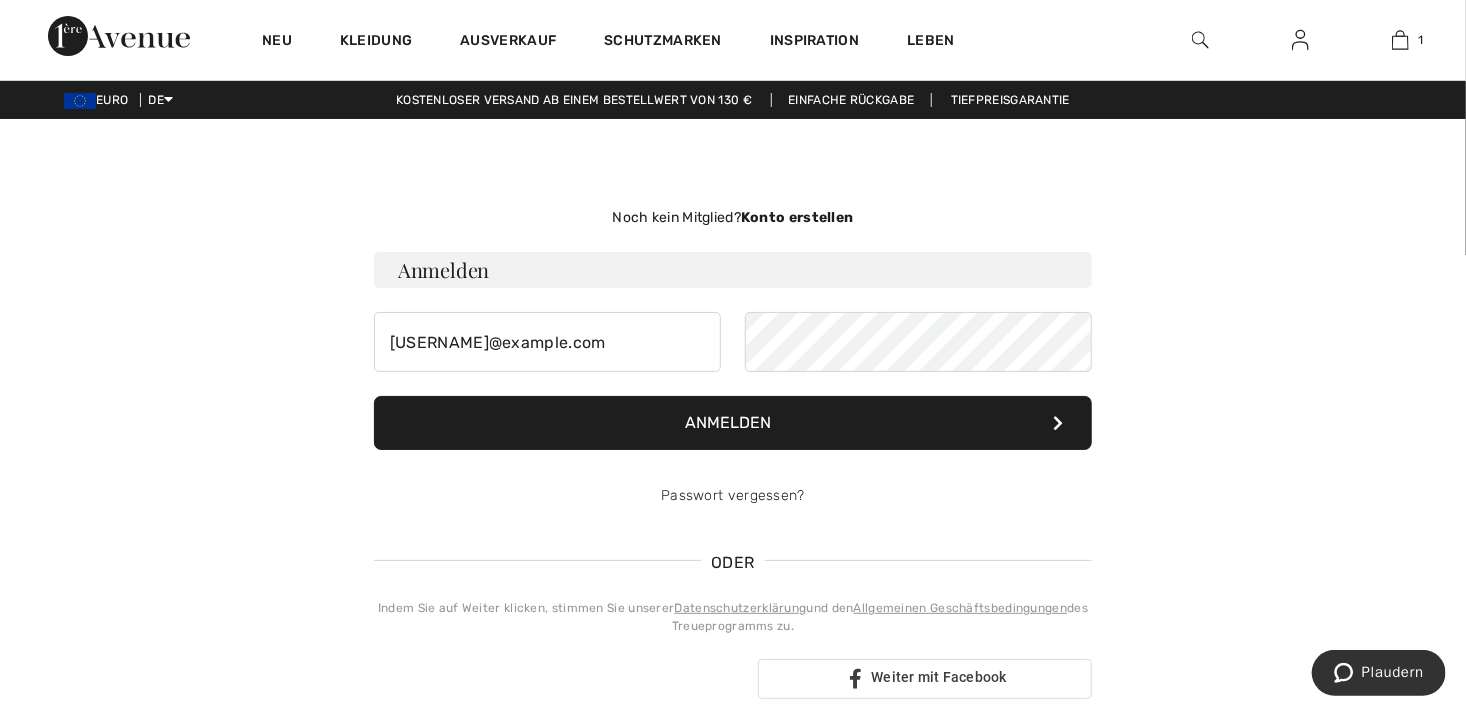 click on "Anmelden" at bounding box center [728, 422] 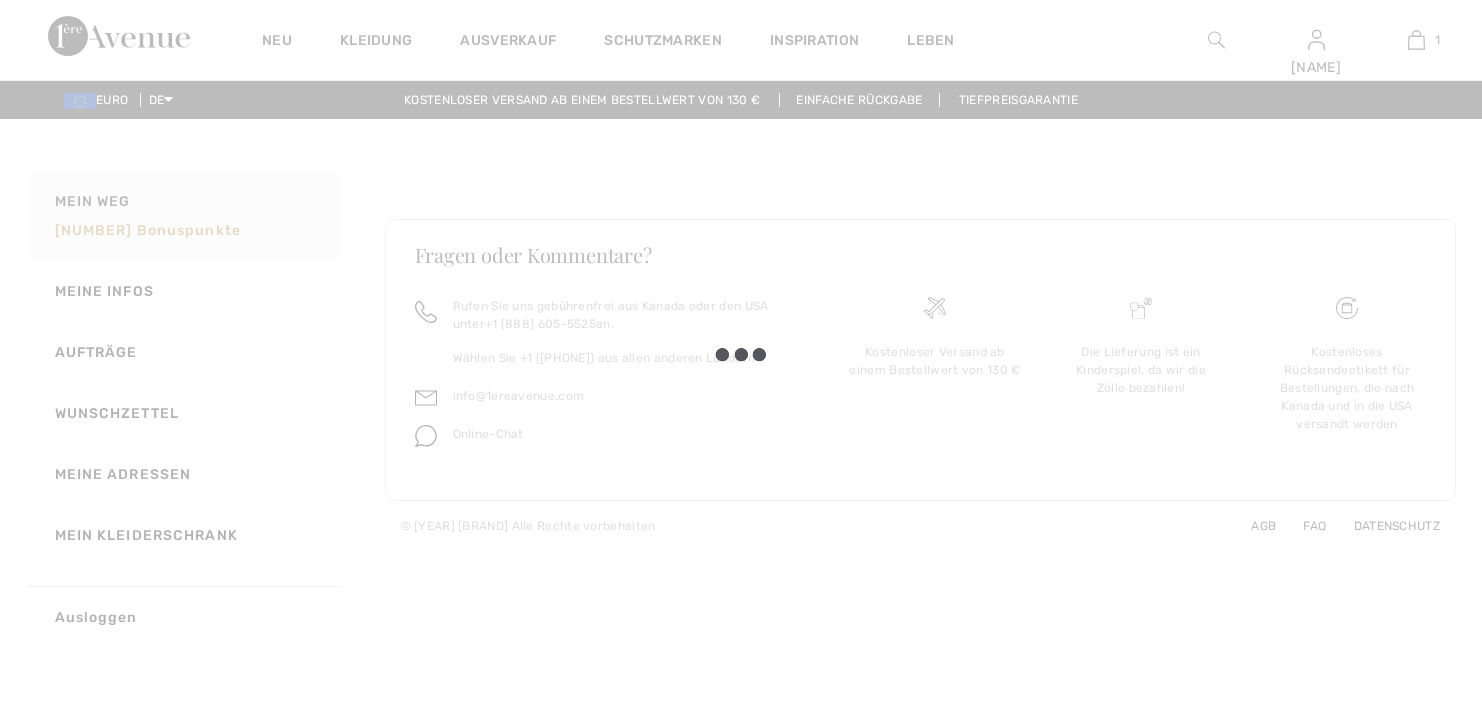 scroll, scrollTop: 0, scrollLeft: 0, axis: both 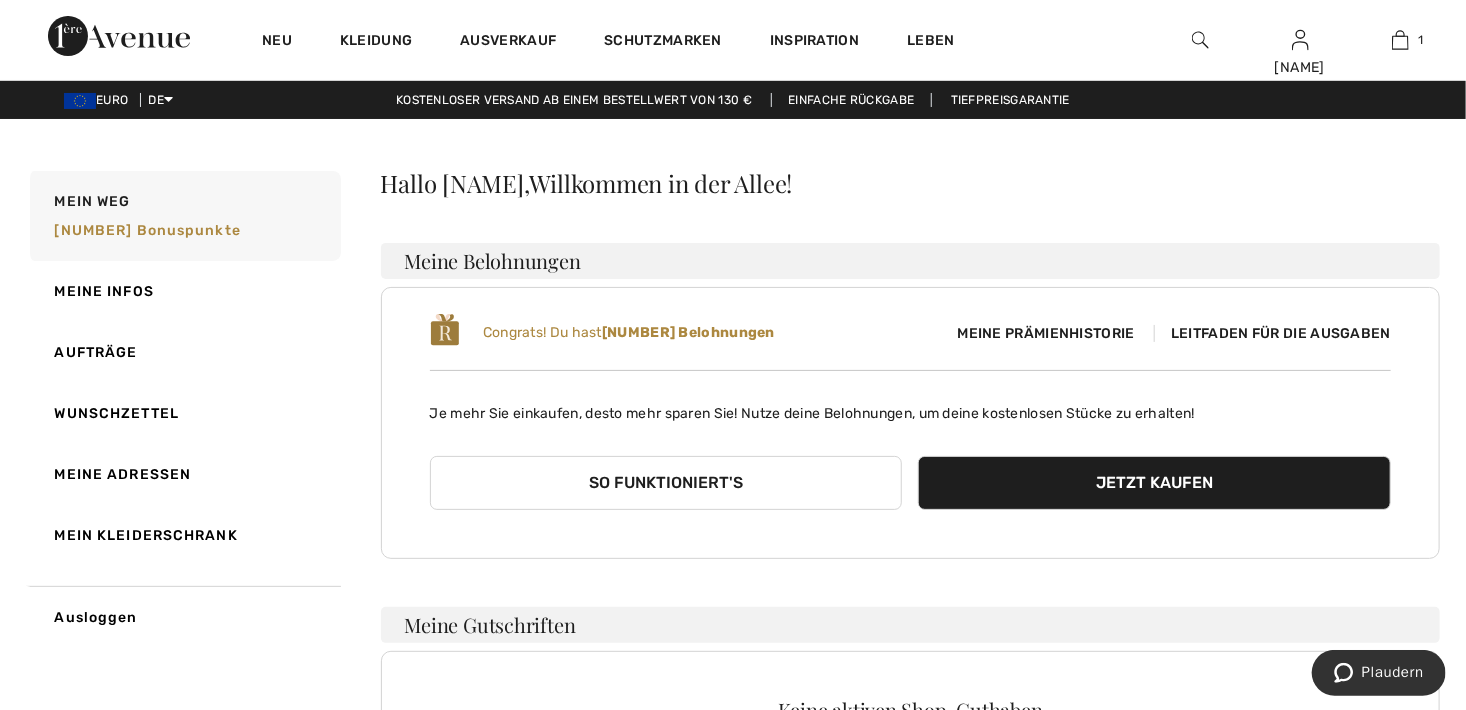 click on "Meine Prämienhistorie" at bounding box center (1046, 333) 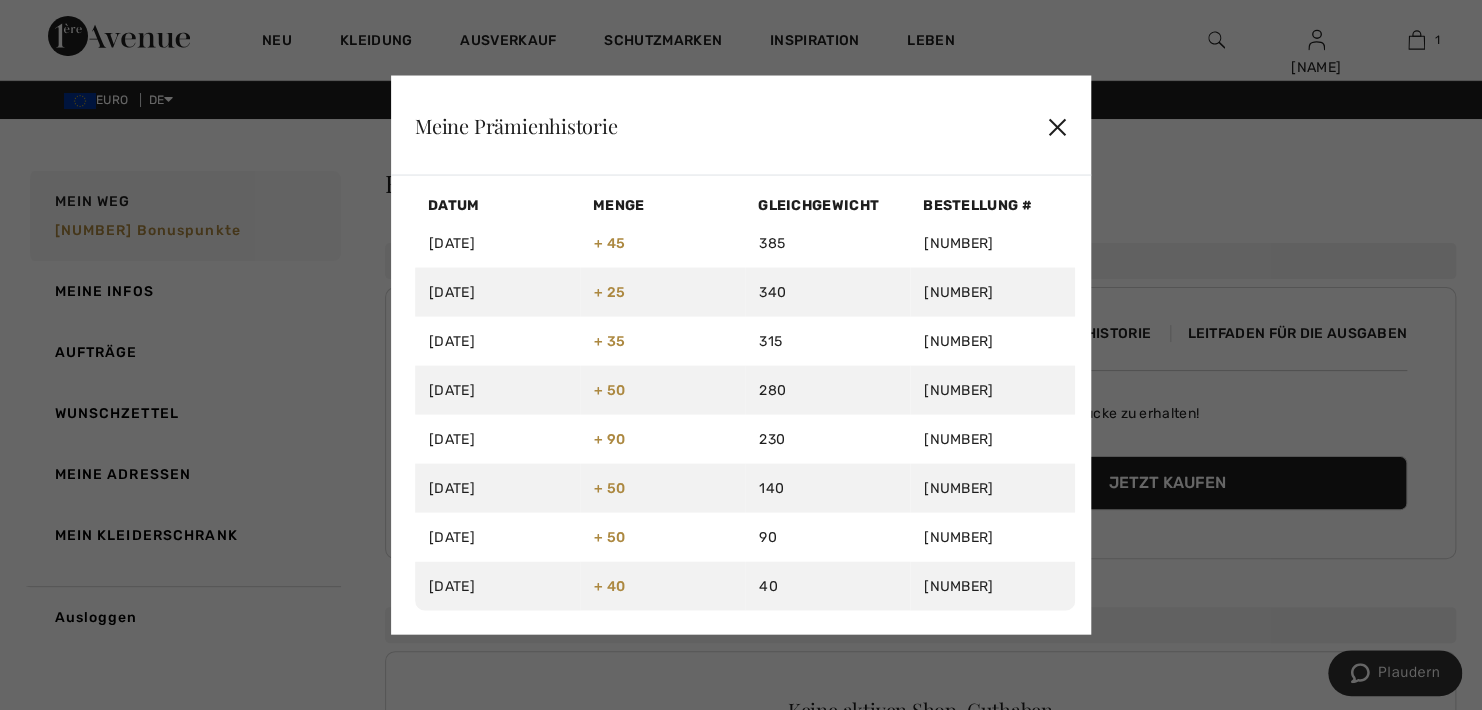 click on "✕" at bounding box center (1057, 125) 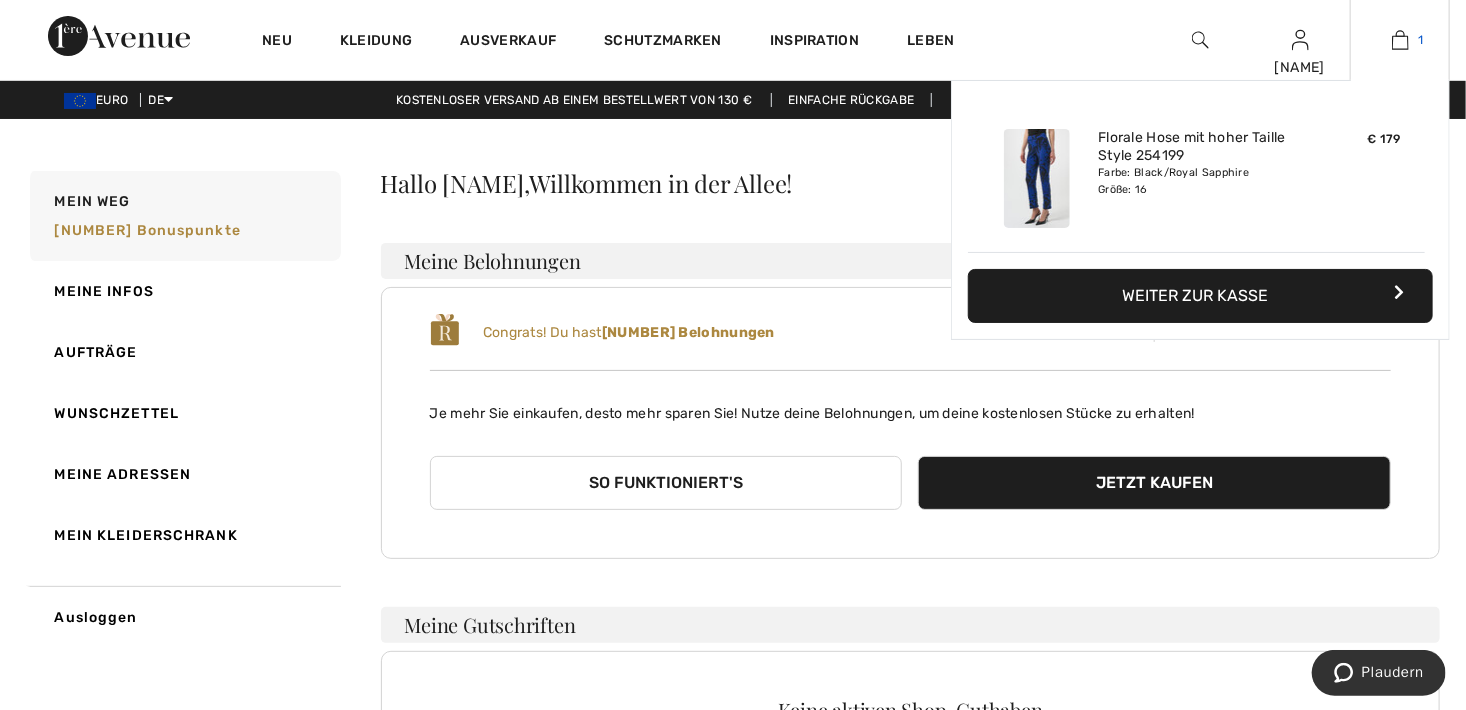 click at bounding box center (1400, 40) 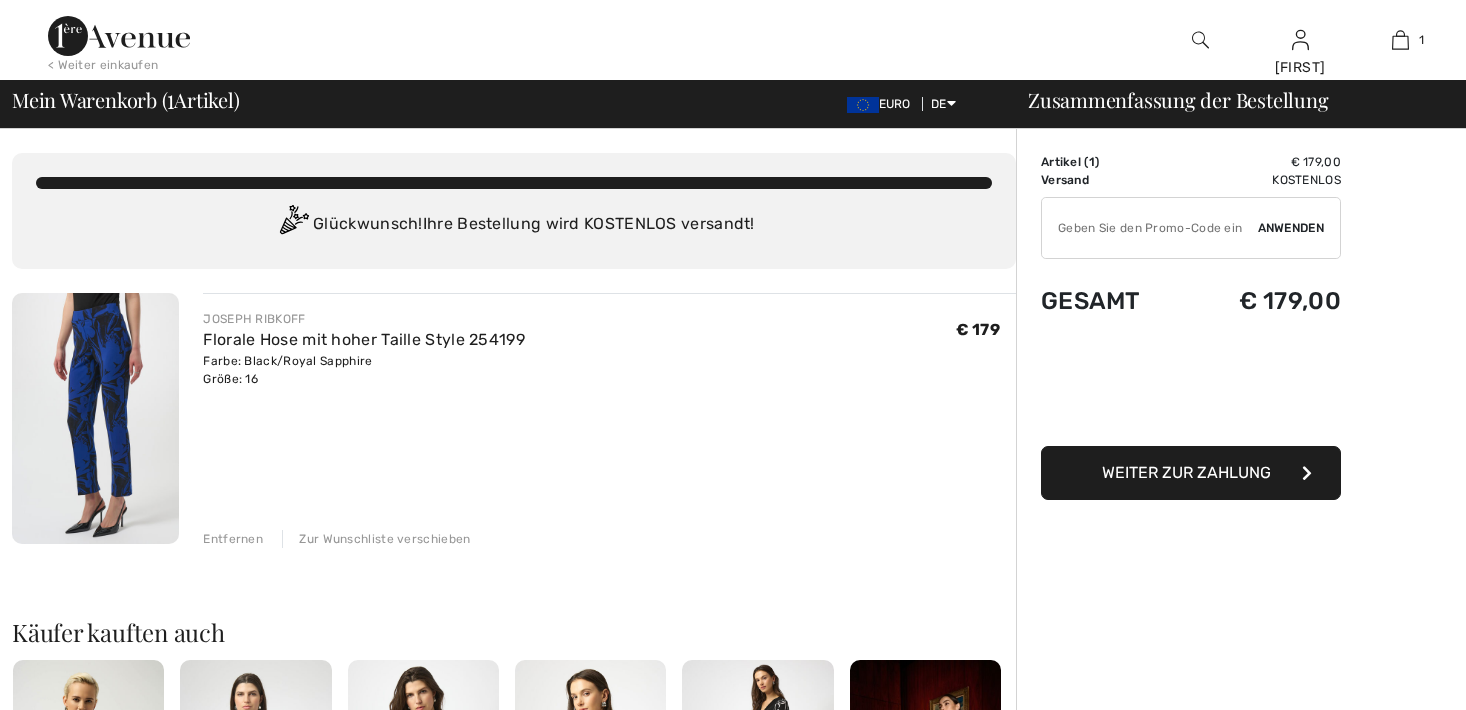 scroll, scrollTop: 0, scrollLeft: 0, axis: both 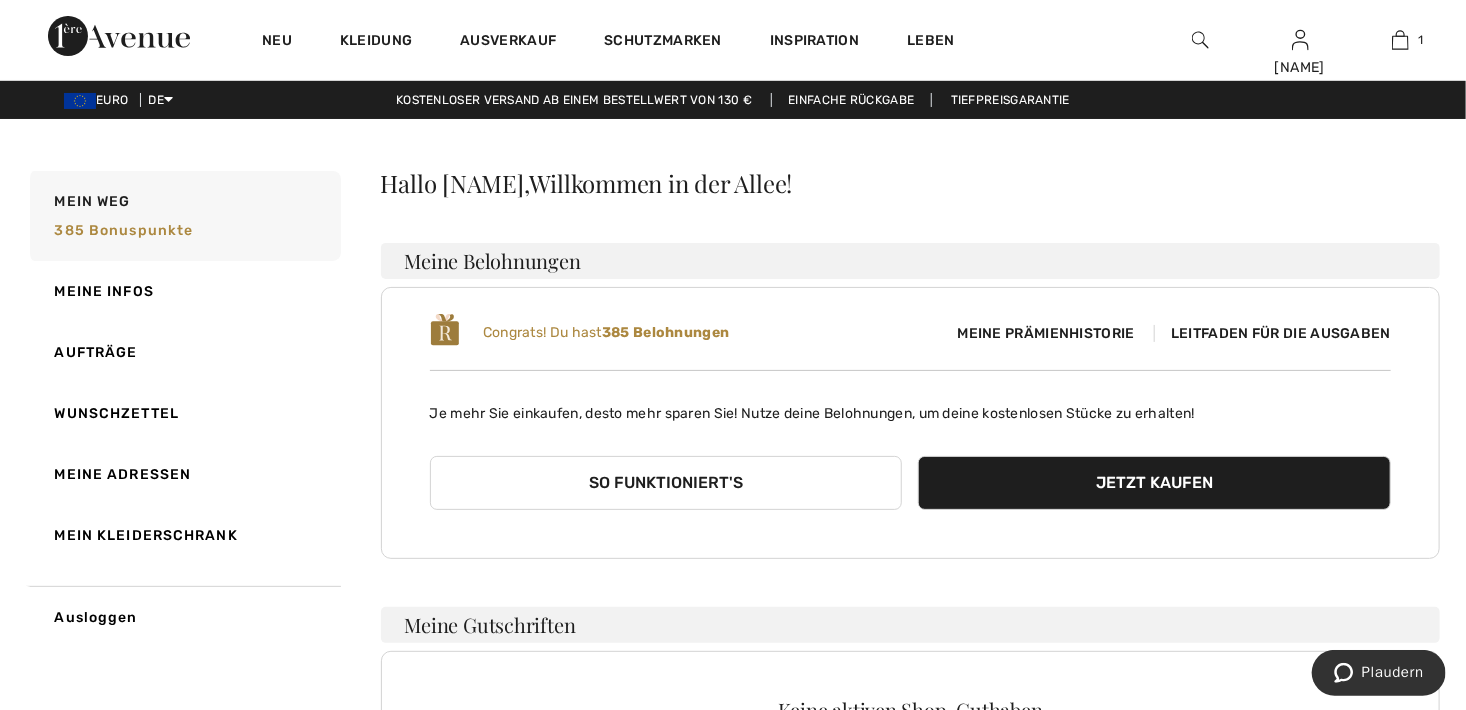 click on "So funktioniert's" at bounding box center [666, 483] 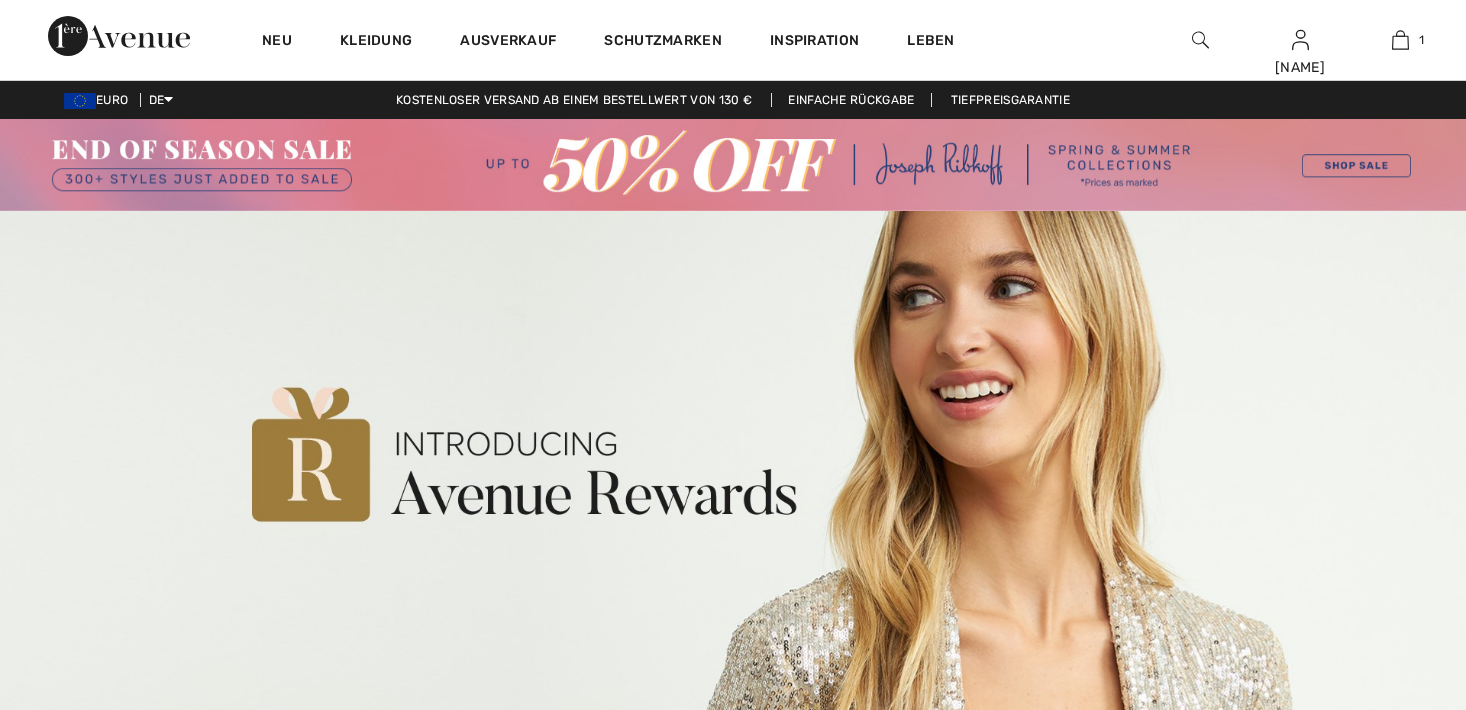 scroll, scrollTop: 600, scrollLeft: 0, axis: vertical 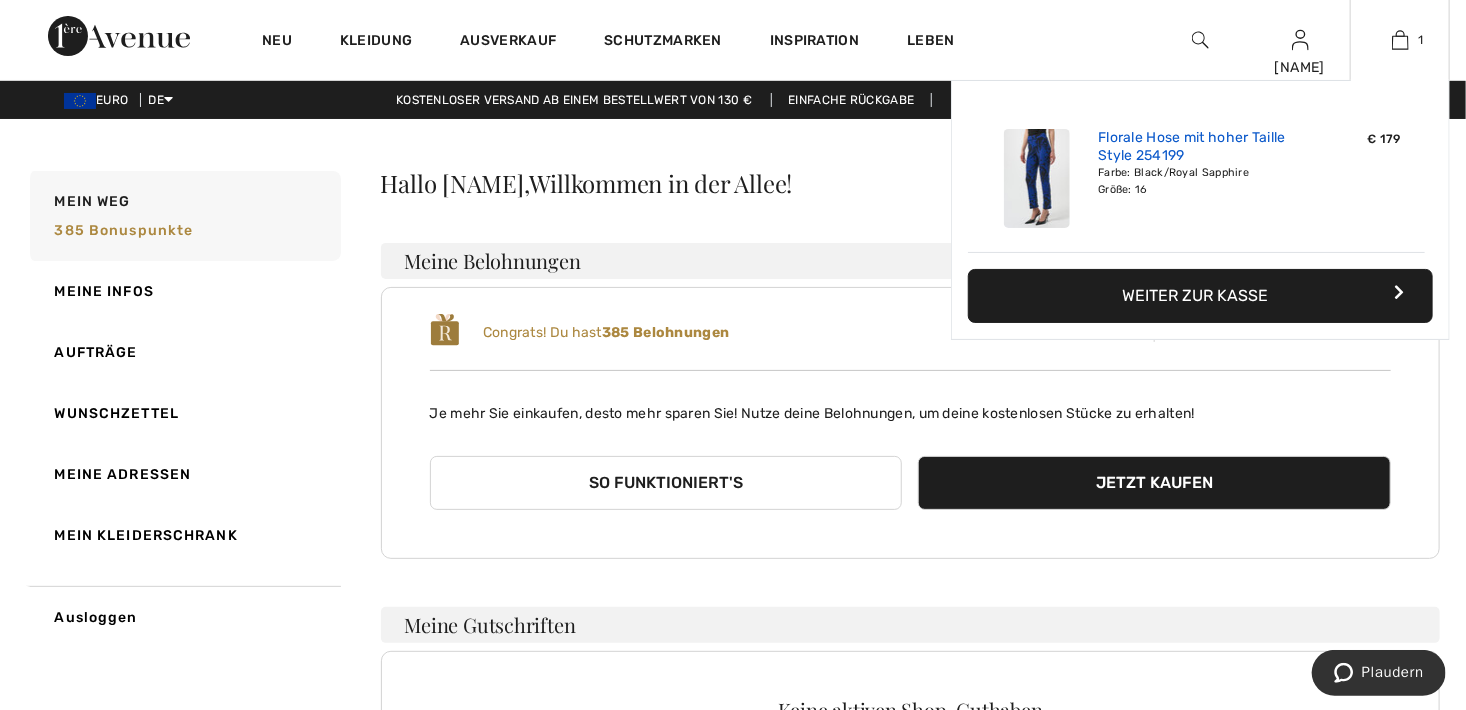 click on "Florale Hose mit hoher Taille Style 254199" at bounding box center [1196, 147] 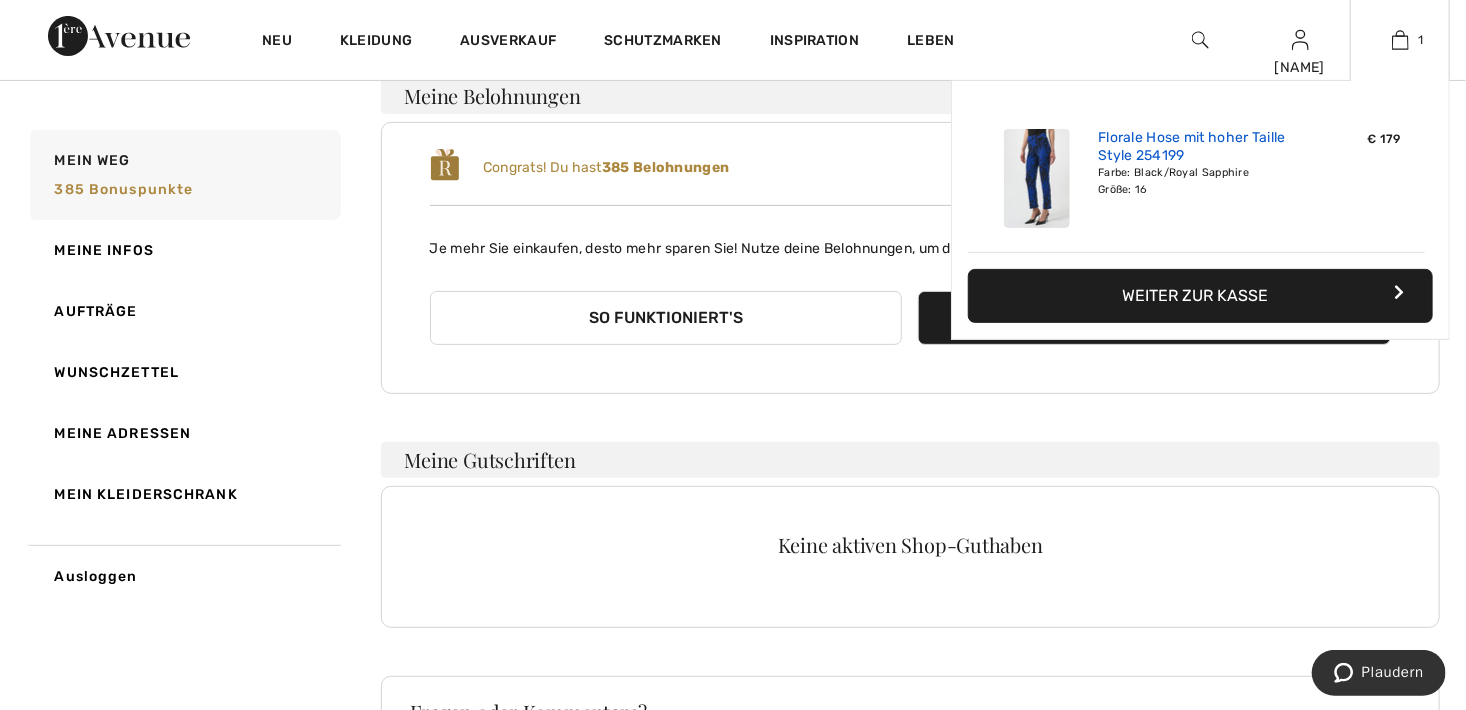 scroll, scrollTop: 200, scrollLeft: 0, axis: vertical 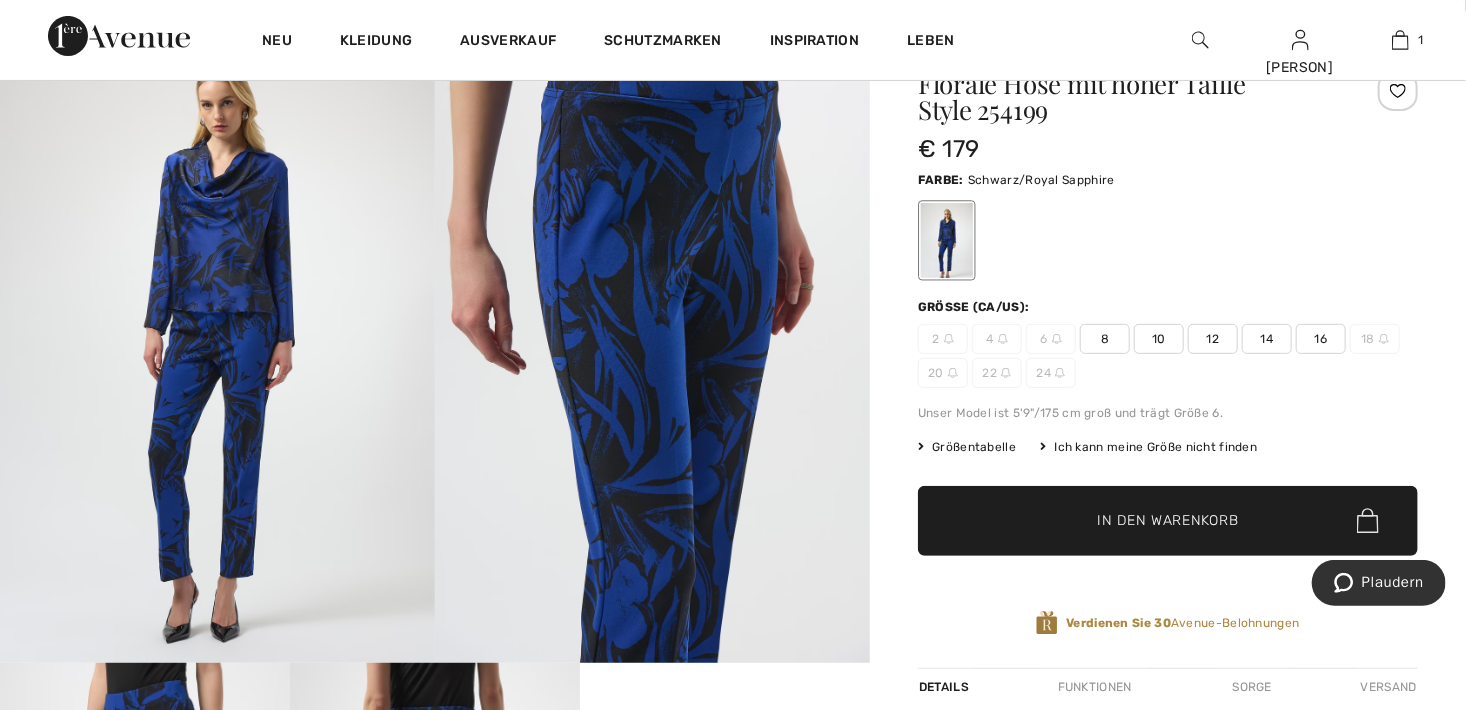 click on "In den Warenkorb" at bounding box center (1167, 520) 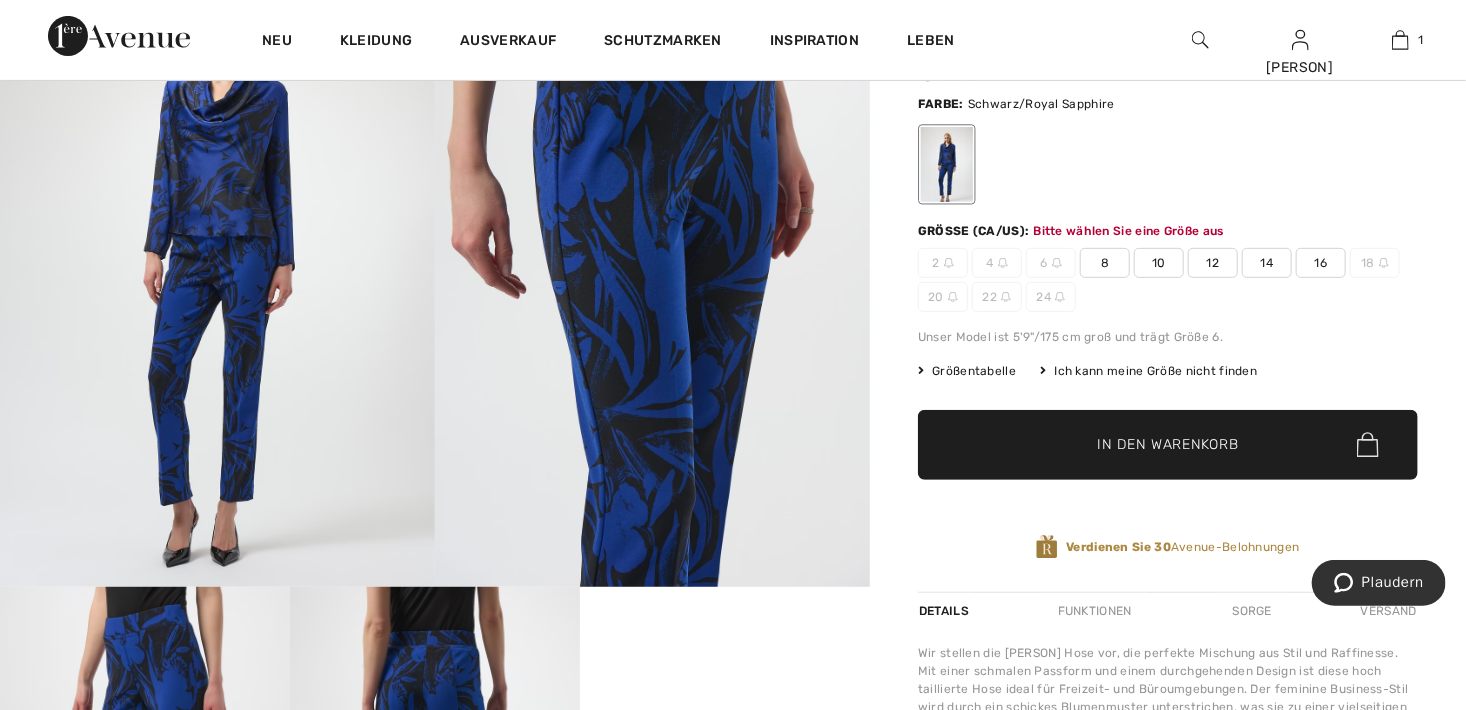 scroll, scrollTop: 336, scrollLeft: 0, axis: vertical 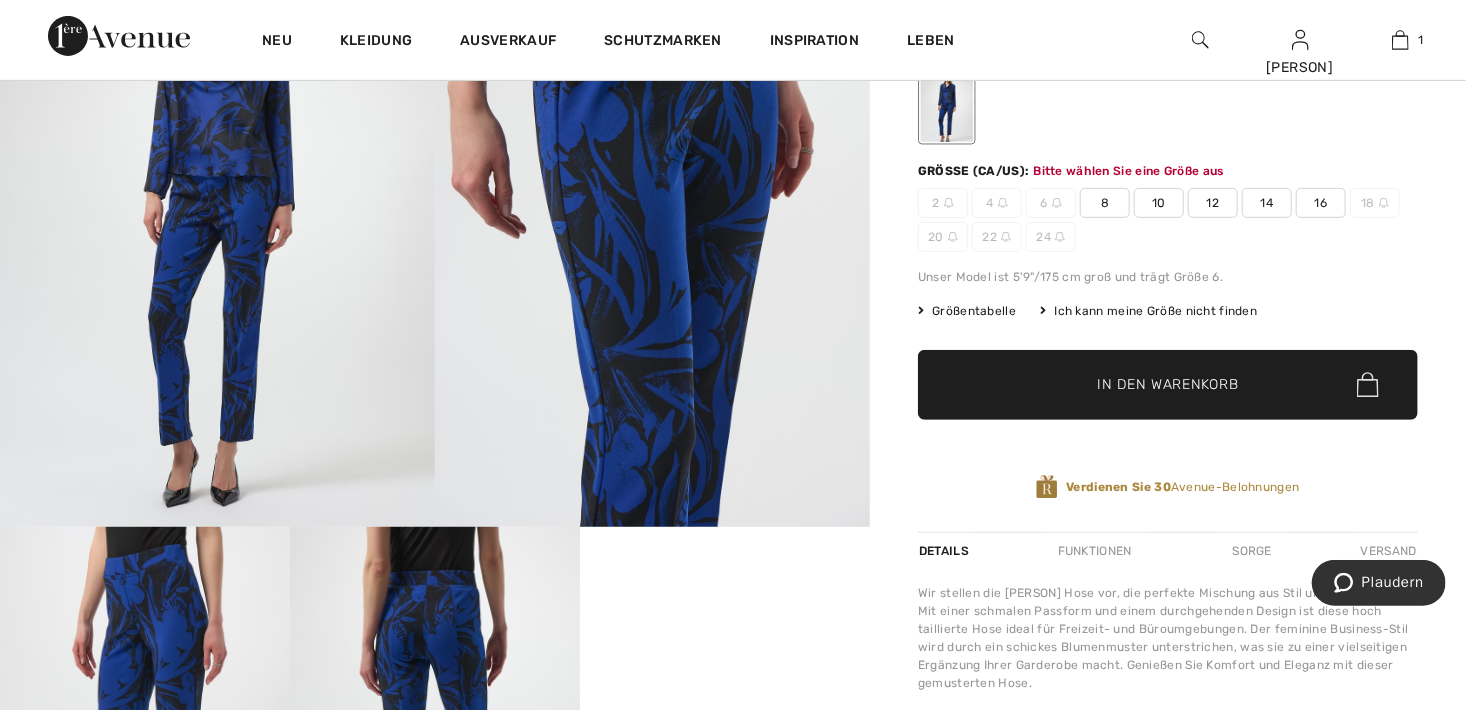 click on "Größentabelle" at bounding box center [974, 311] 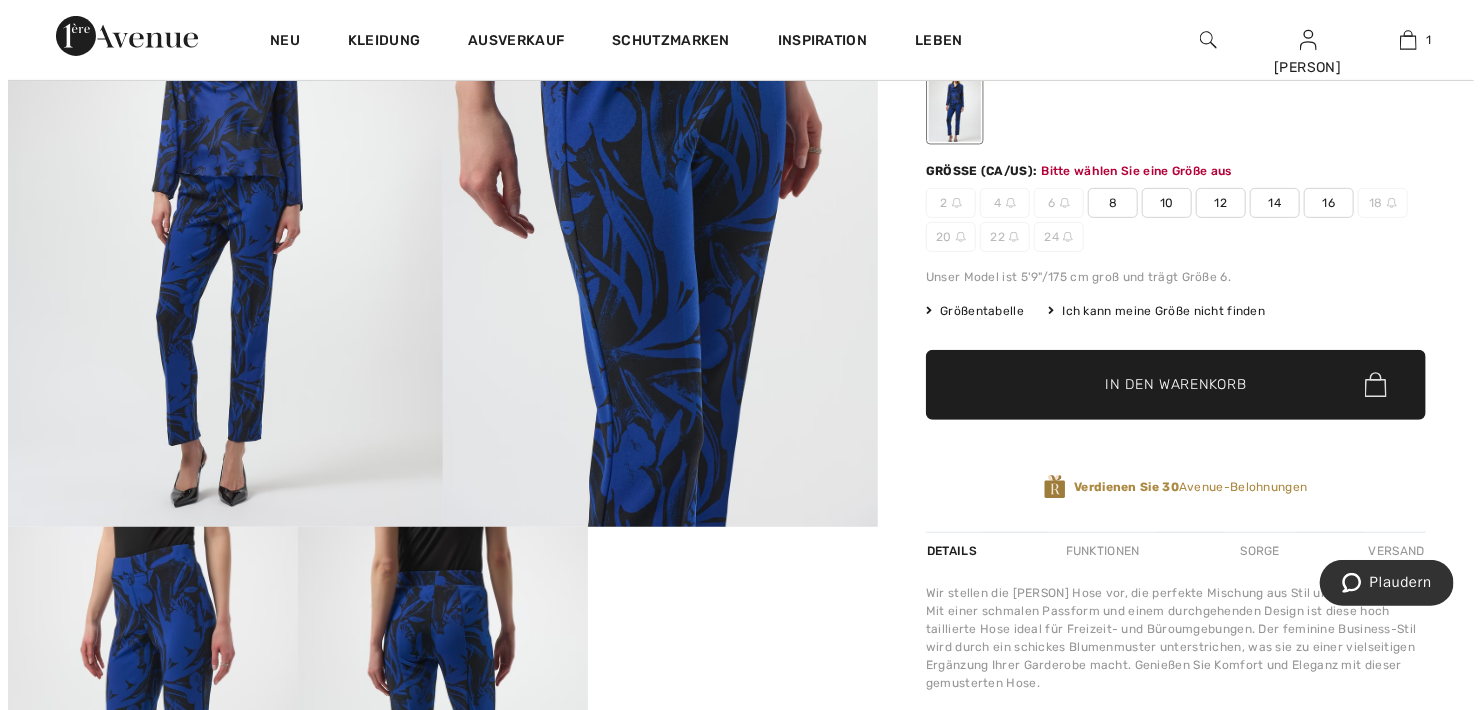 scroll, scrollTop: 337, scrollLeft: 0, axis: vertical 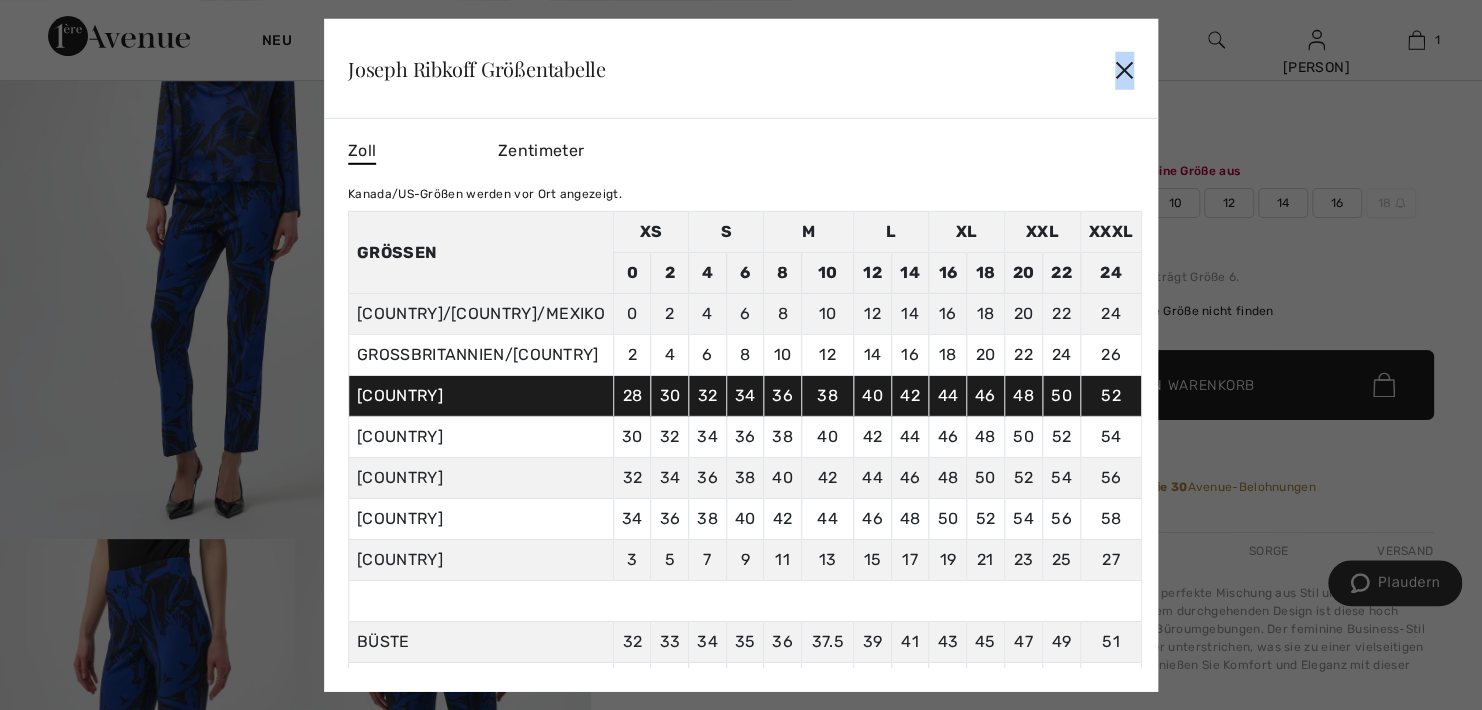 click on "✕" at bounding box center [1124, 69] 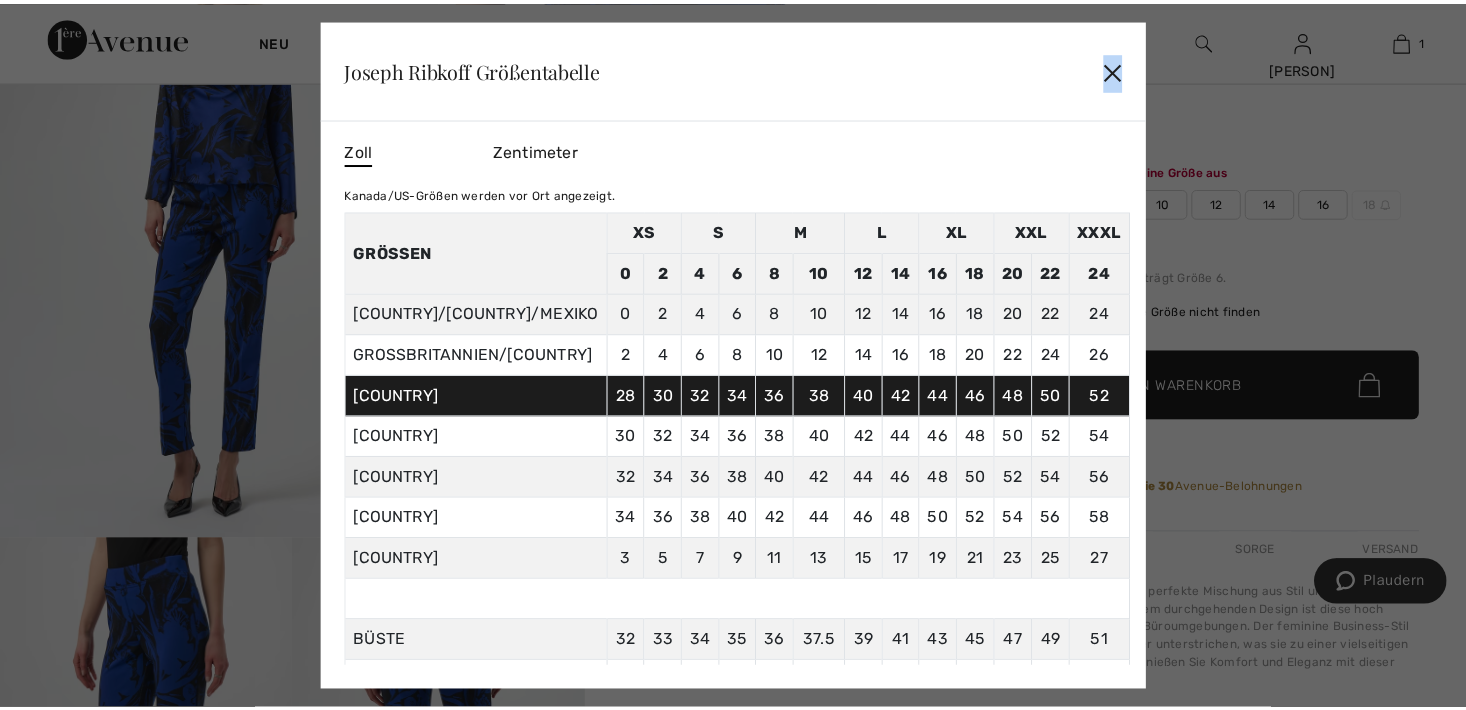 scroll, scrollTop: 336, scrollLeft: 0, axis: vertical 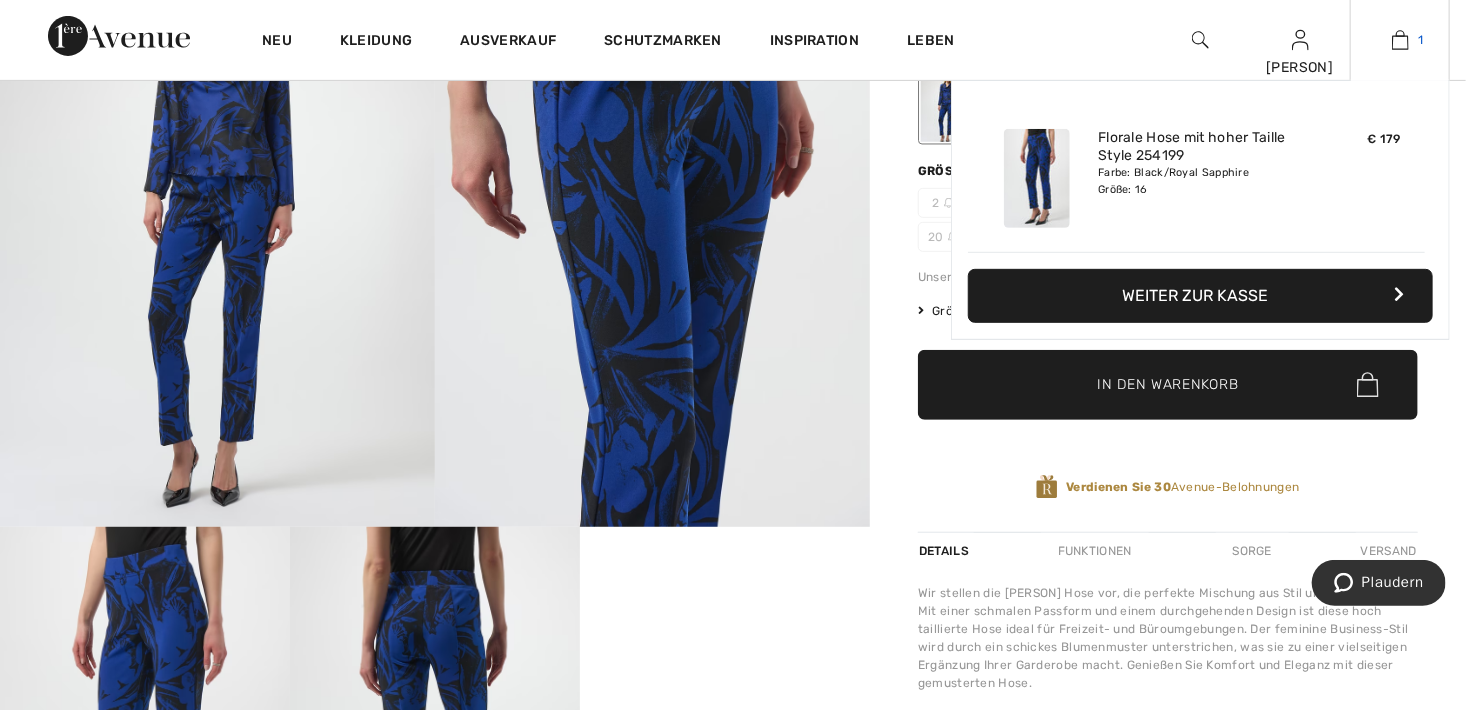 click at bounding box center (1400, 40) 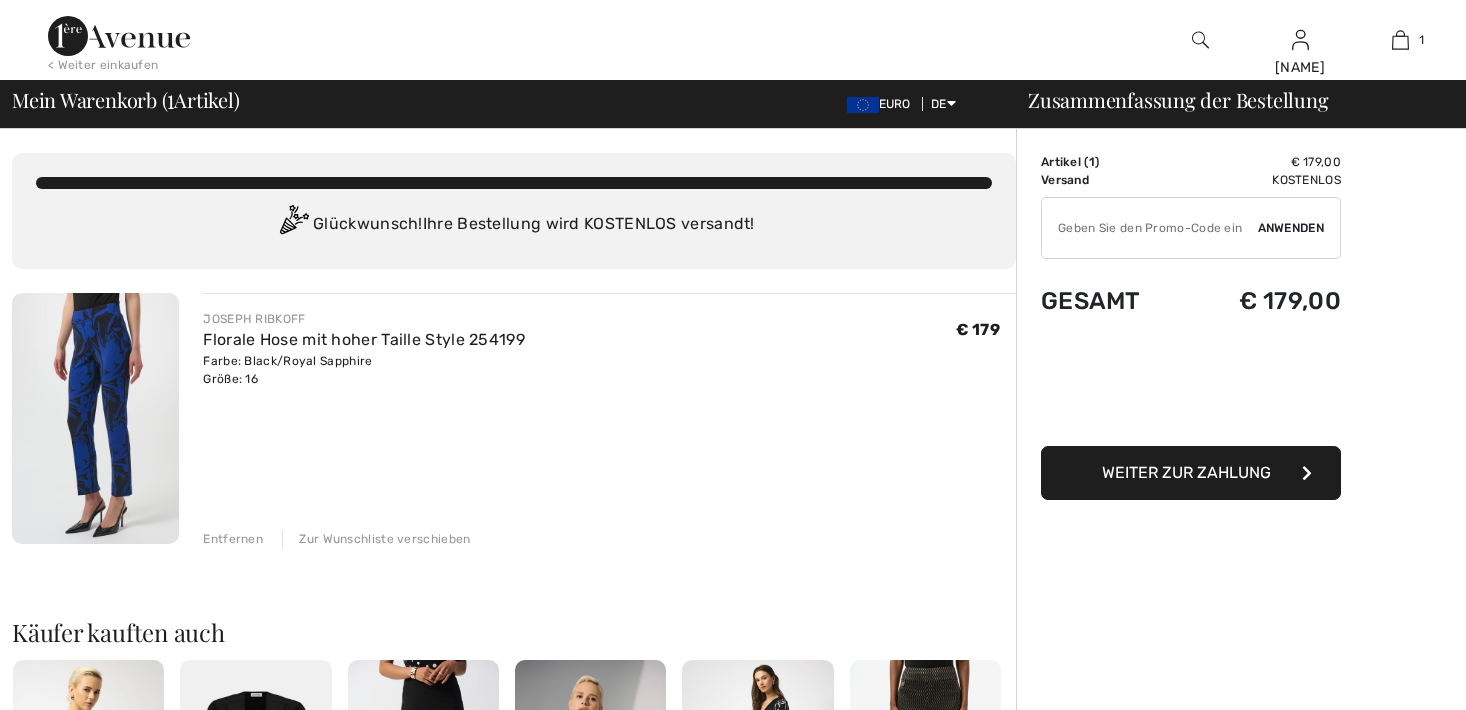 scroll, scrollTop: 0, scrollLeft: 0, axis: both 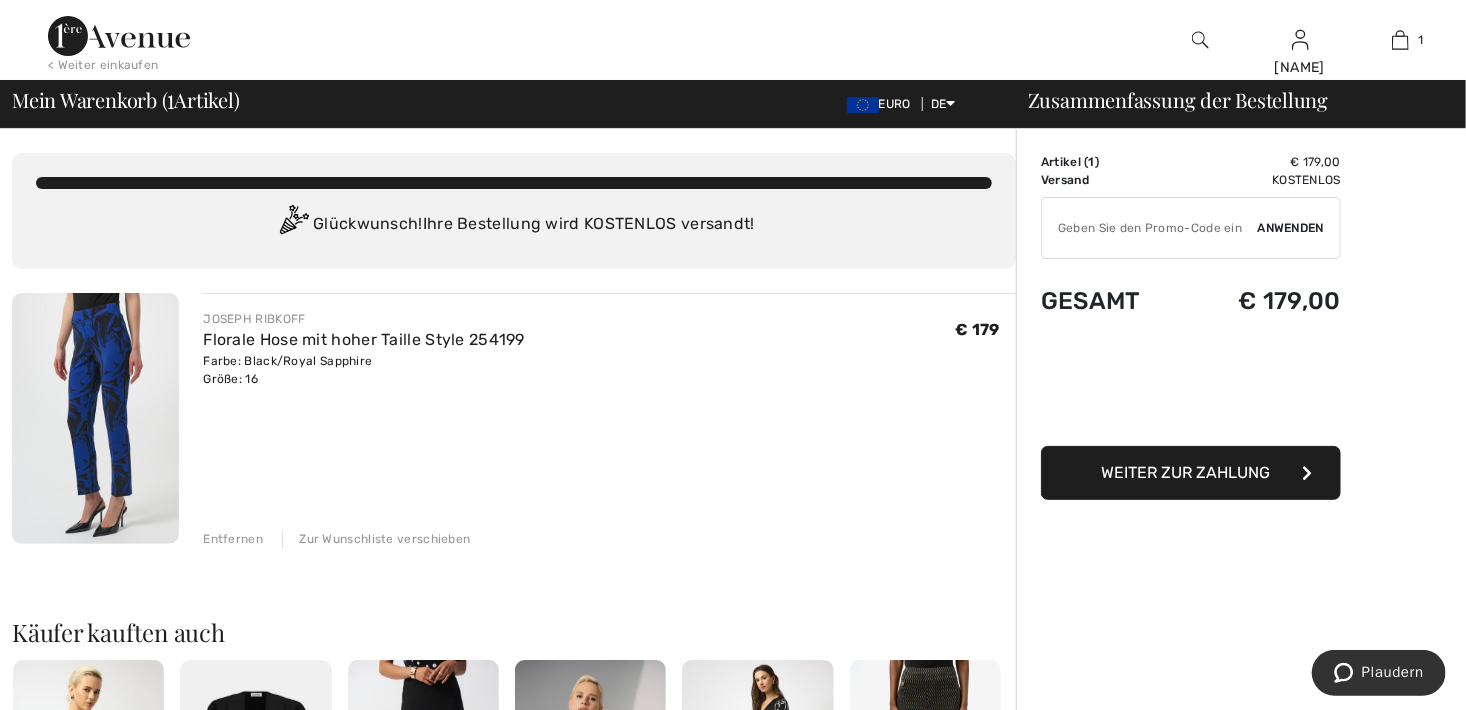 click on "Weiter zur Zahlung" at bounding box center [1191, 473] 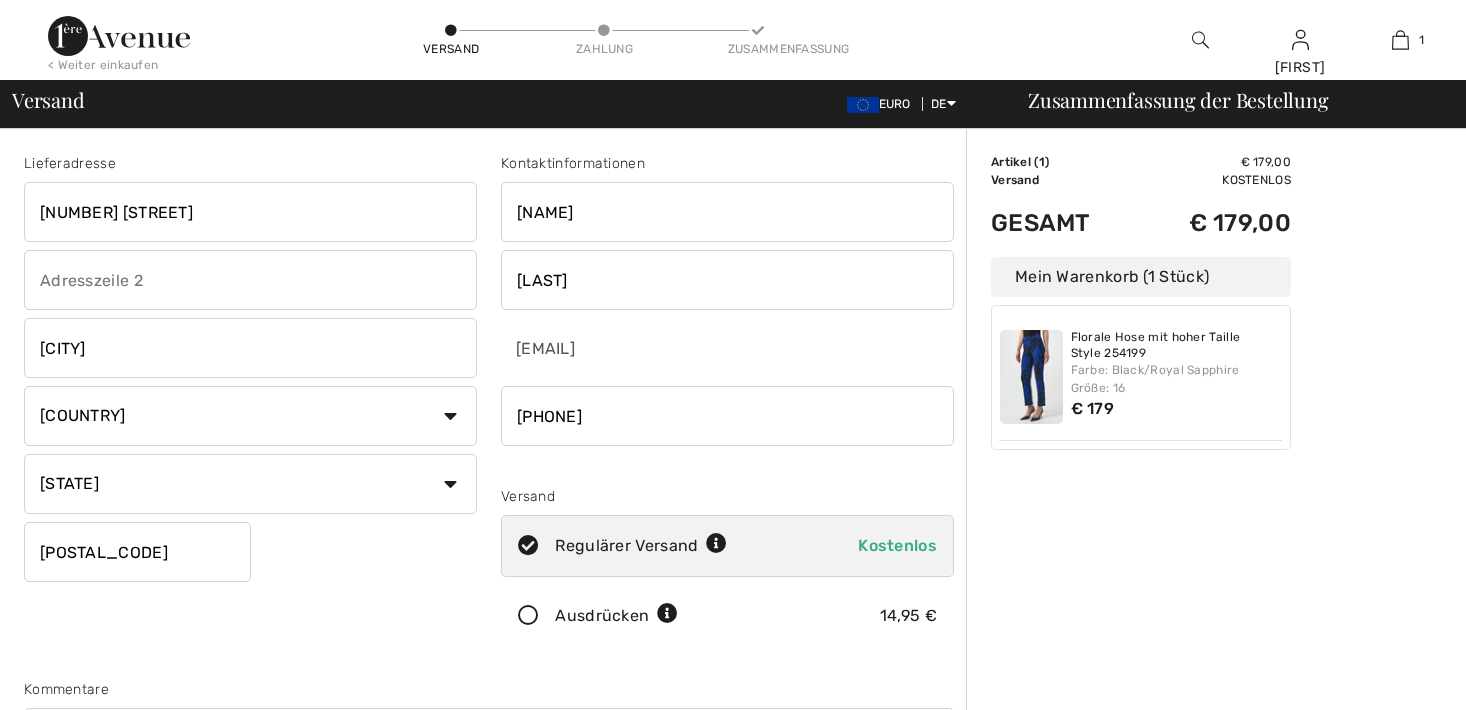 scroll, scrollTop: 0, scrollLeft: 0, axis: both 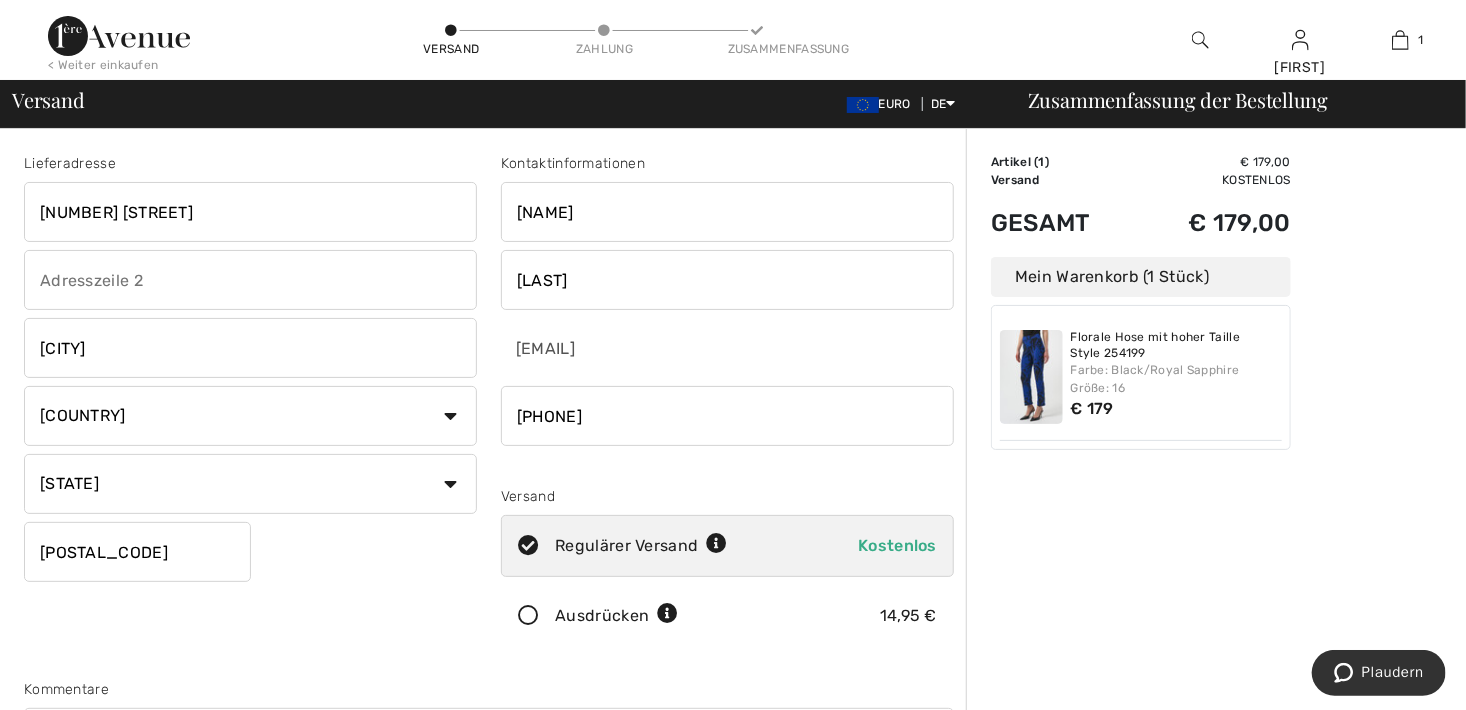 click on "Bundesland/Provinz
Baden-Württemberg
Bayern München
Berlin
Brandenburg
Bremen
Hamburg
Hessen
Mecklenburg-Vorpommern
Niedersachsen
Nordrhein-Westfalen
Rheinland-Pfalz
Saarland
Sachsen
Sachsen-Anhalt
Schleswig-Holstein
Thüringen" at bounding box center (250, 484) 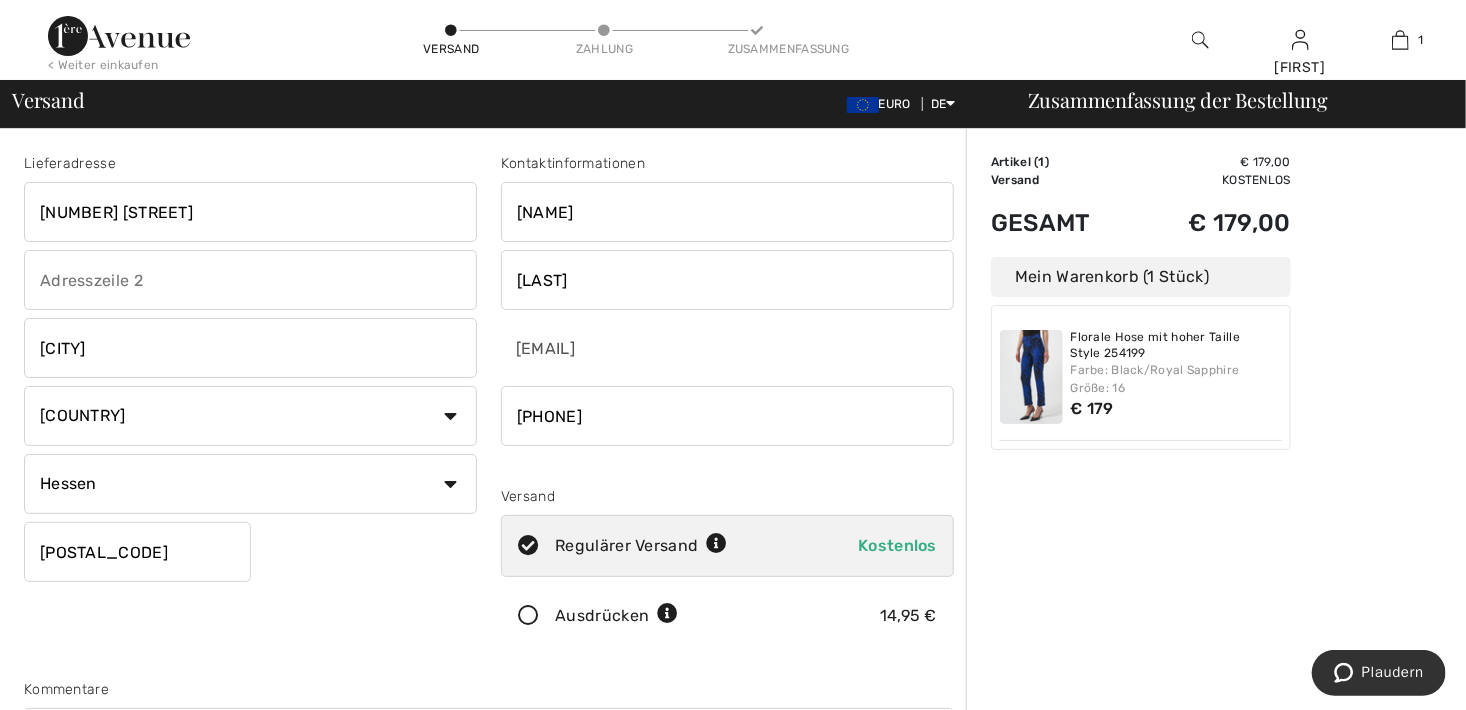 click on "Bundesland/Provinz
Baden-Württemberg
Bayern München
Berlin
Brandenburg
Bremen
Hamburg
Hessen
Mecklenburg-Vorpommern
Niedersachsen
Nordrhein-Westfalen
Rheinland-Pfalz
Saarland
Sachsen
Sachsen-Anhalt
Schleswig-Holstein
Thüringen" at bounding box center (250, 484) 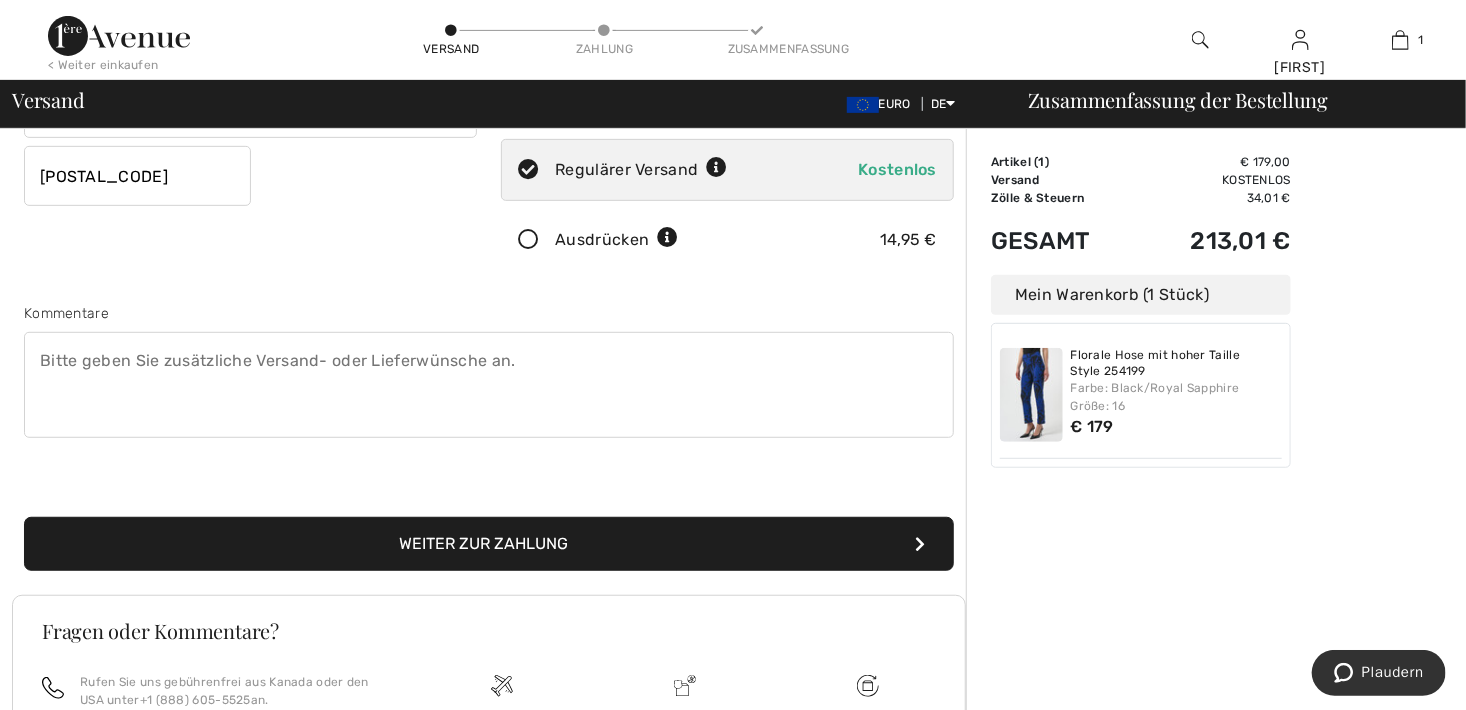 scroll, scrollTop: 500, scrollLeft: 0, axis: vertical 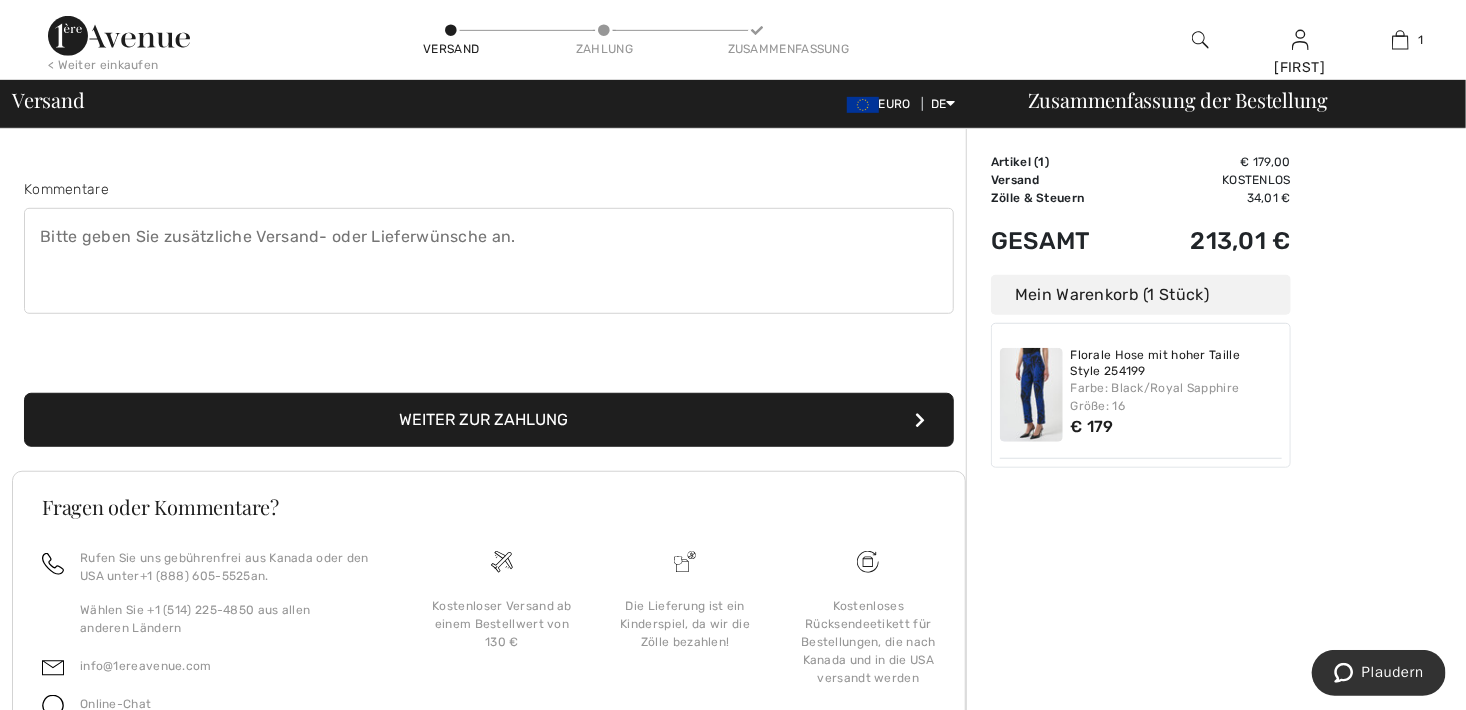 click on "Weiter zur Zahlung" at bounding box center (484, 419) 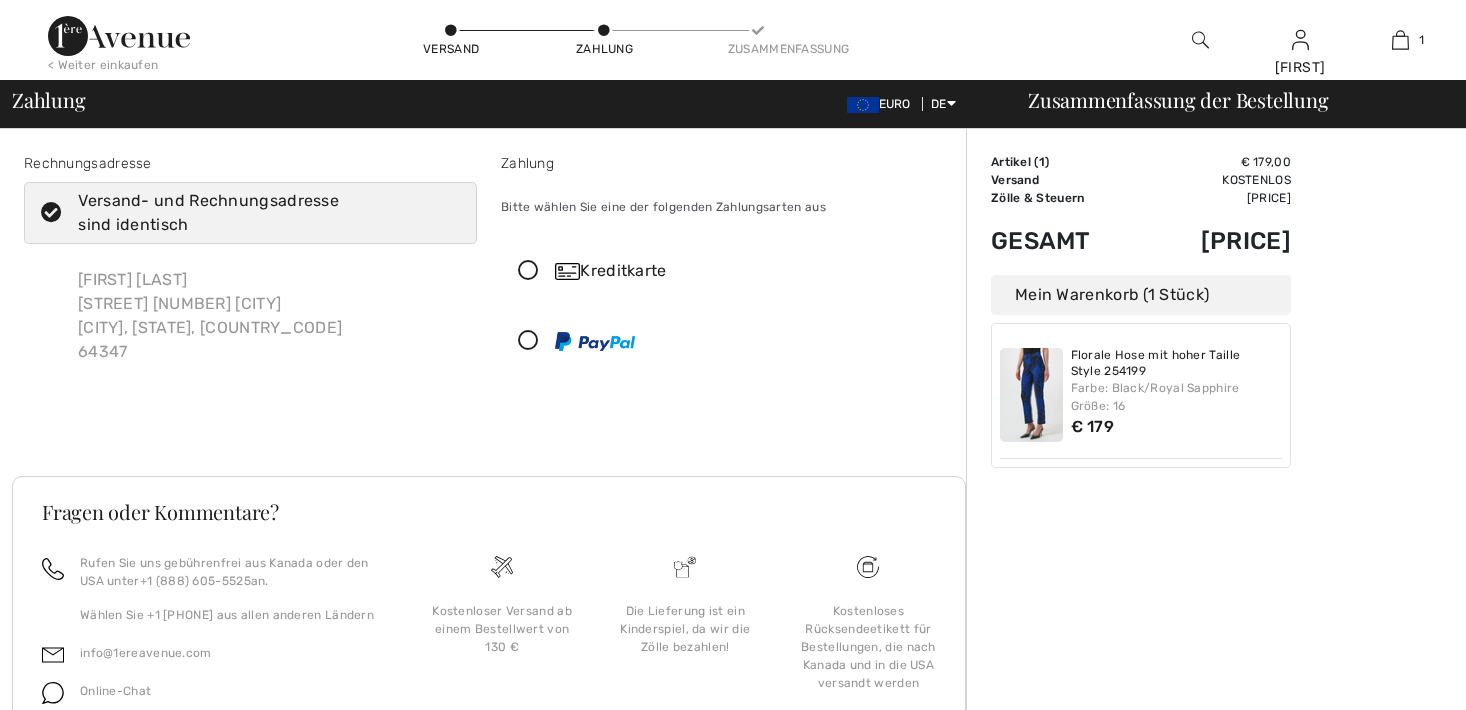 scroll, scrollTop: 0, scrollLeft: 0, axis: both 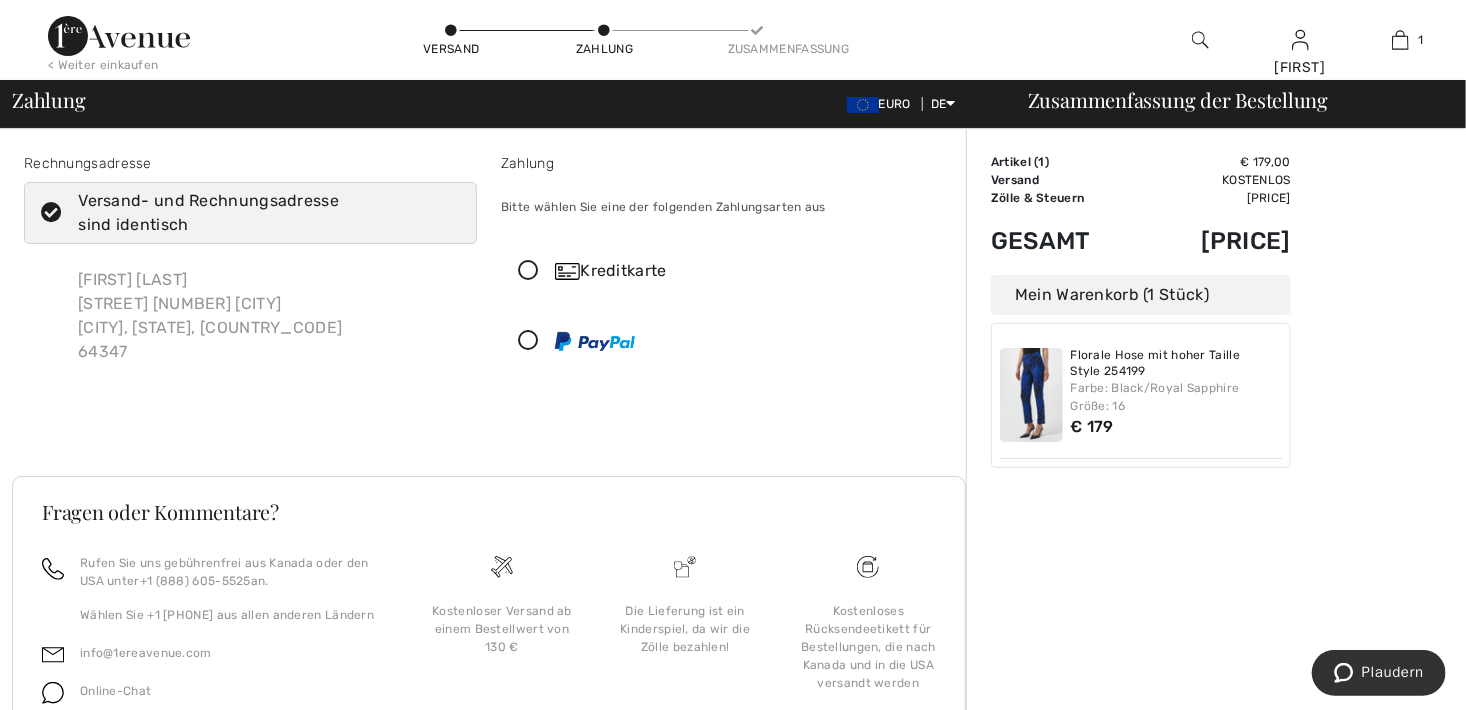 click at bounding box center [528, 341] 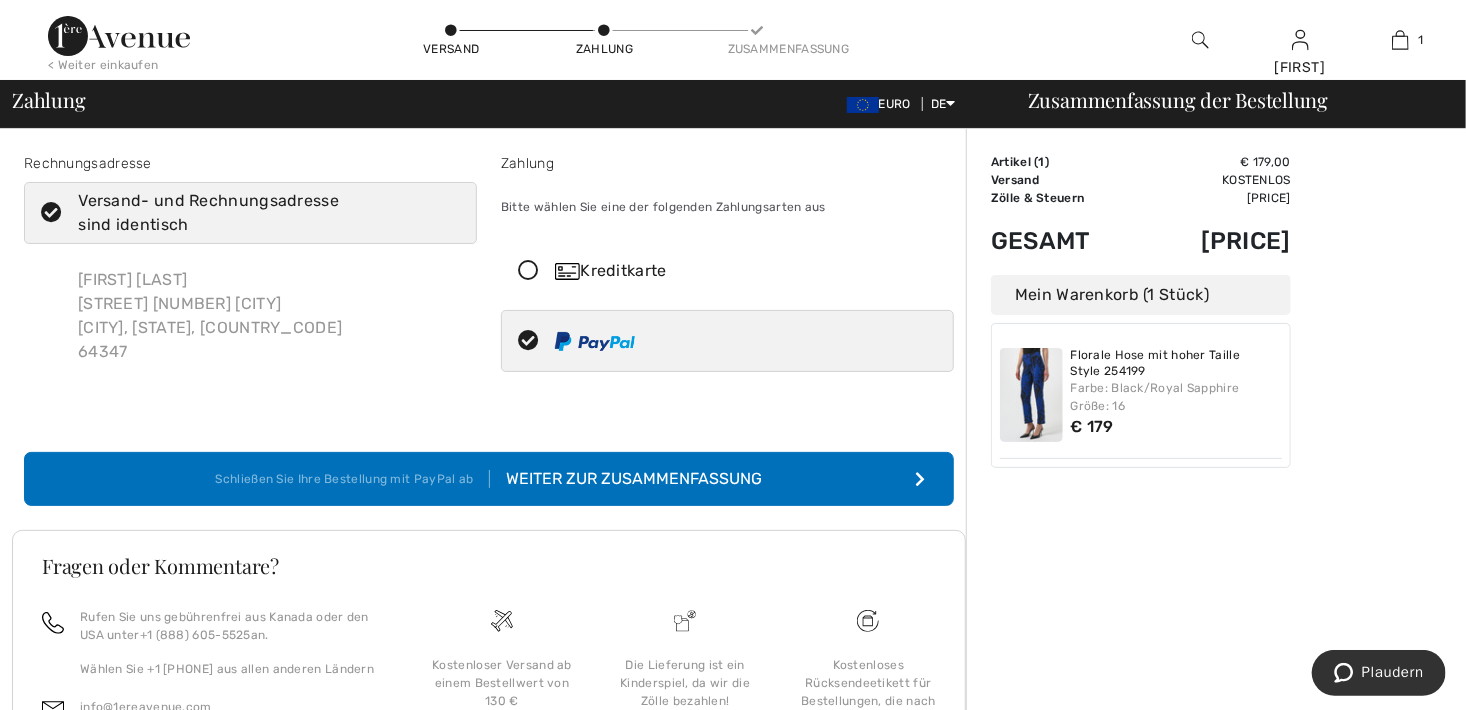 click on "Schließen Sie Ihre Bestellung mit PayPal ab
Weiter zur Zusammenfassung" at bounding box center [489, 479] 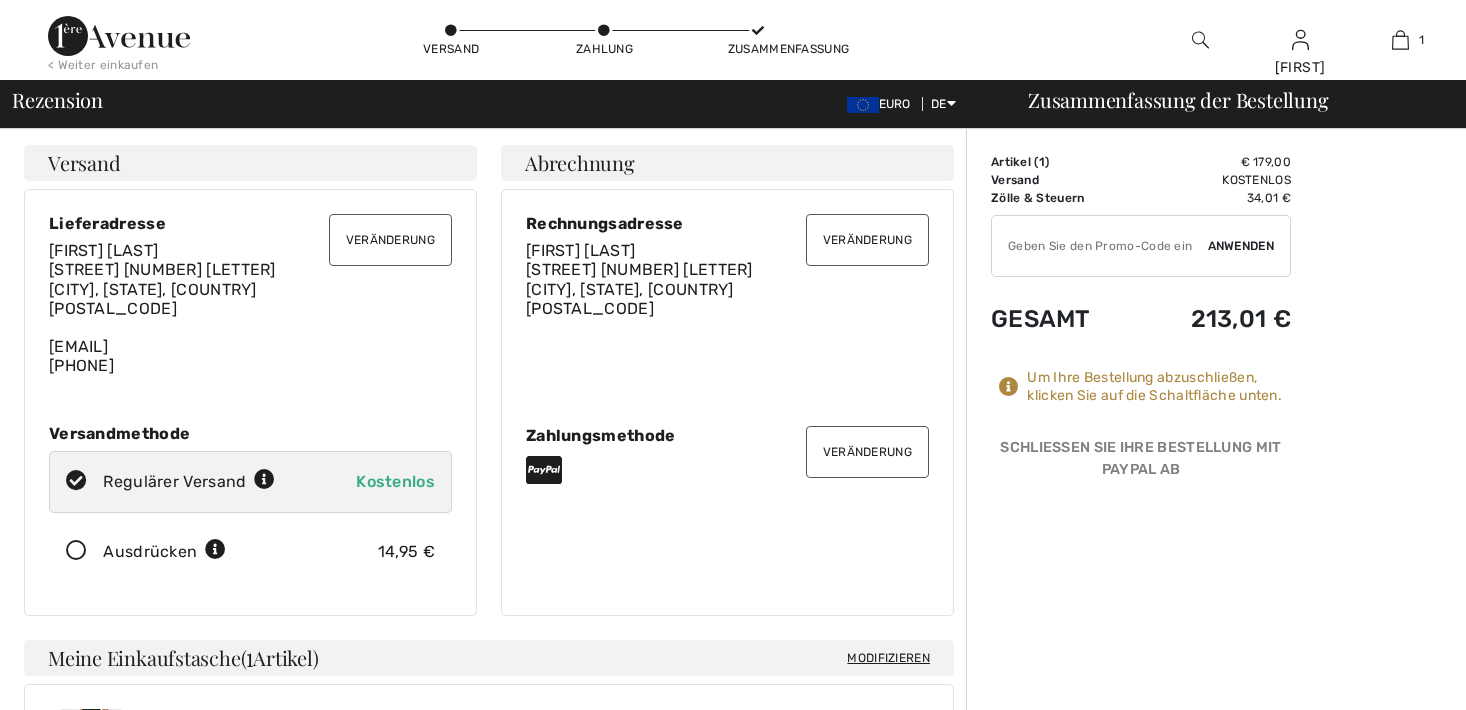 scroll, scrollTop: 0, scrollLeft: 0, axis: both 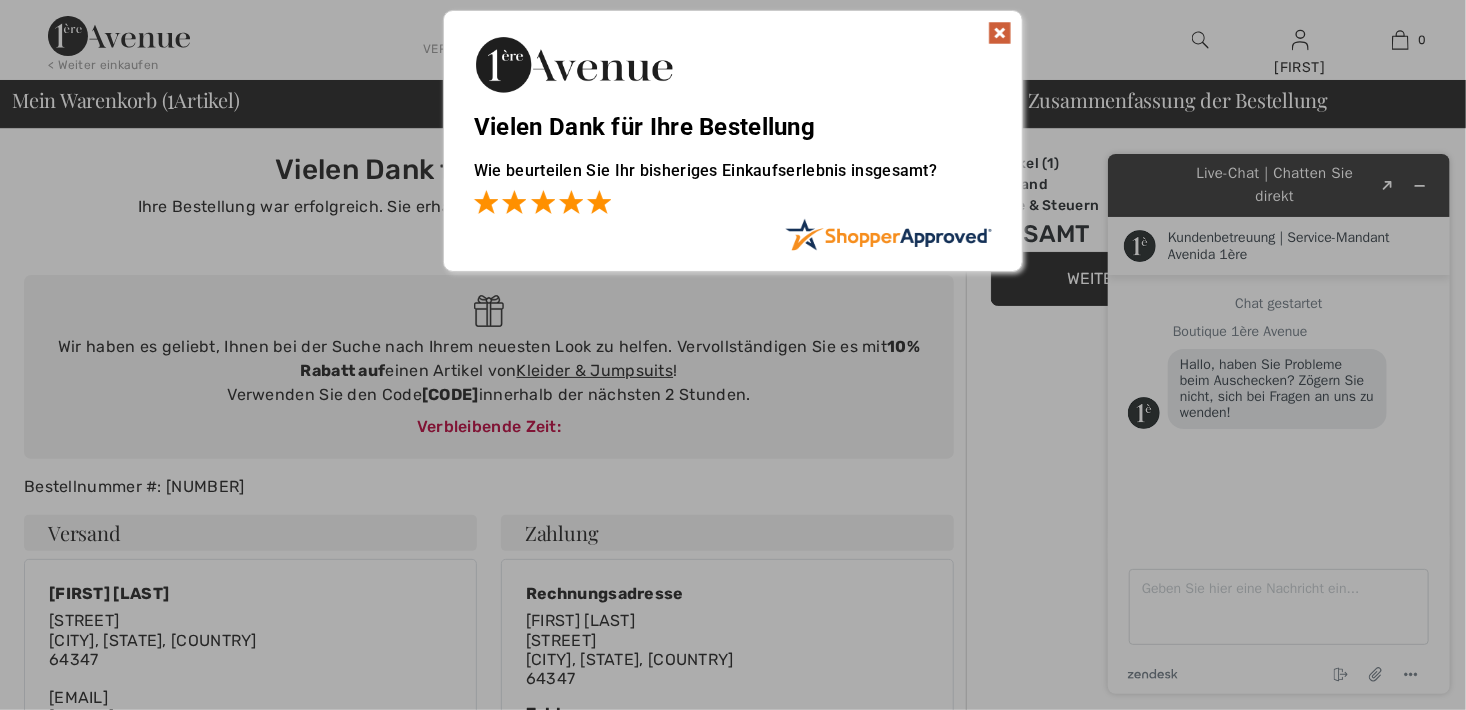 click at bounding box center [599, 202] 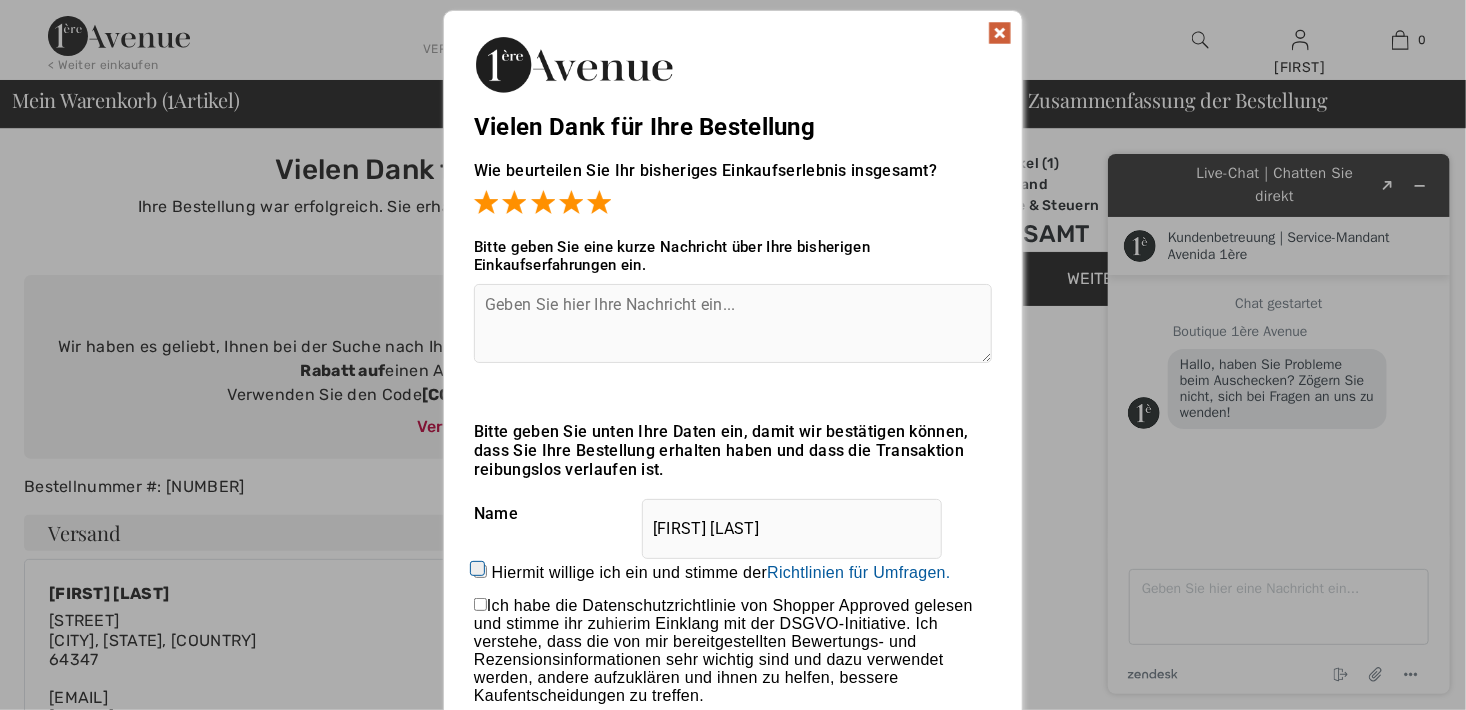 click at bounding box center (1000, 33) 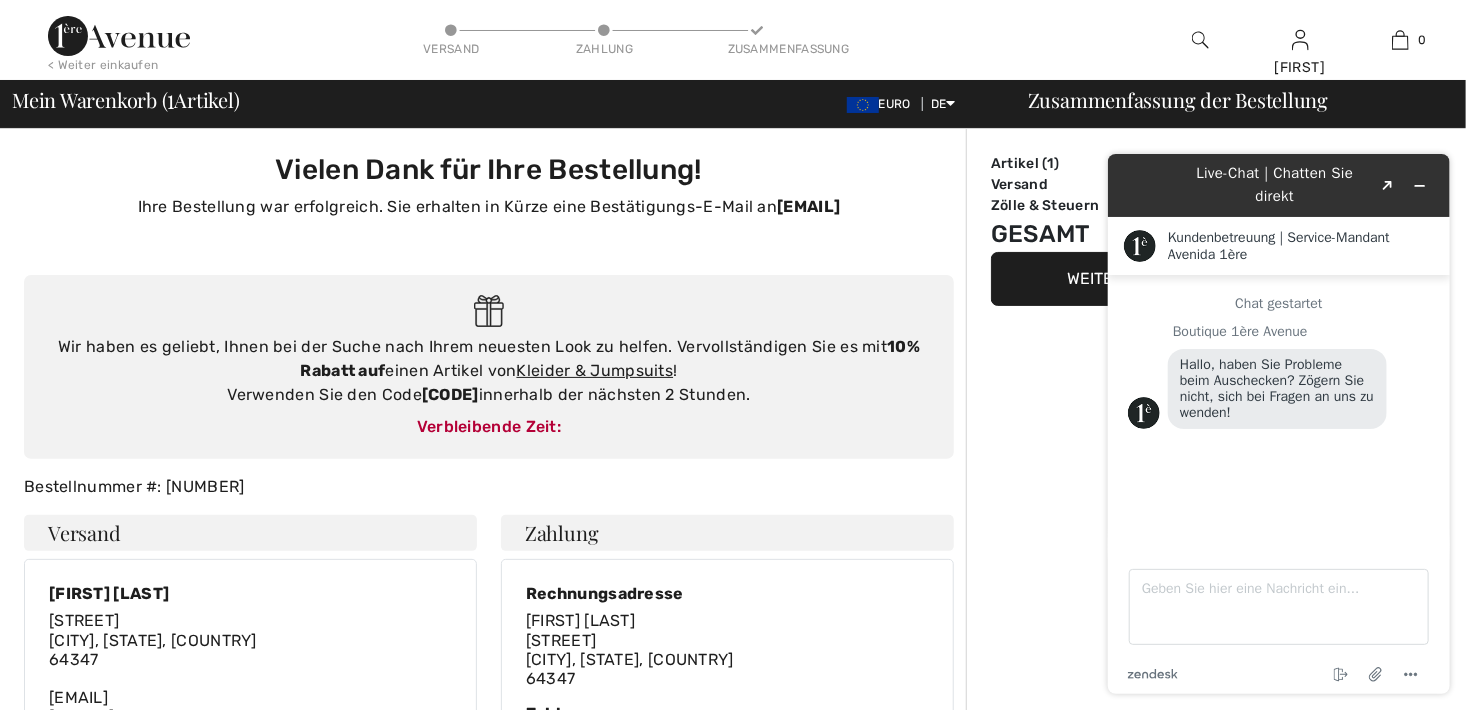 scroll, scrollTop: 100, scrollLeft: 0, axis: vertical 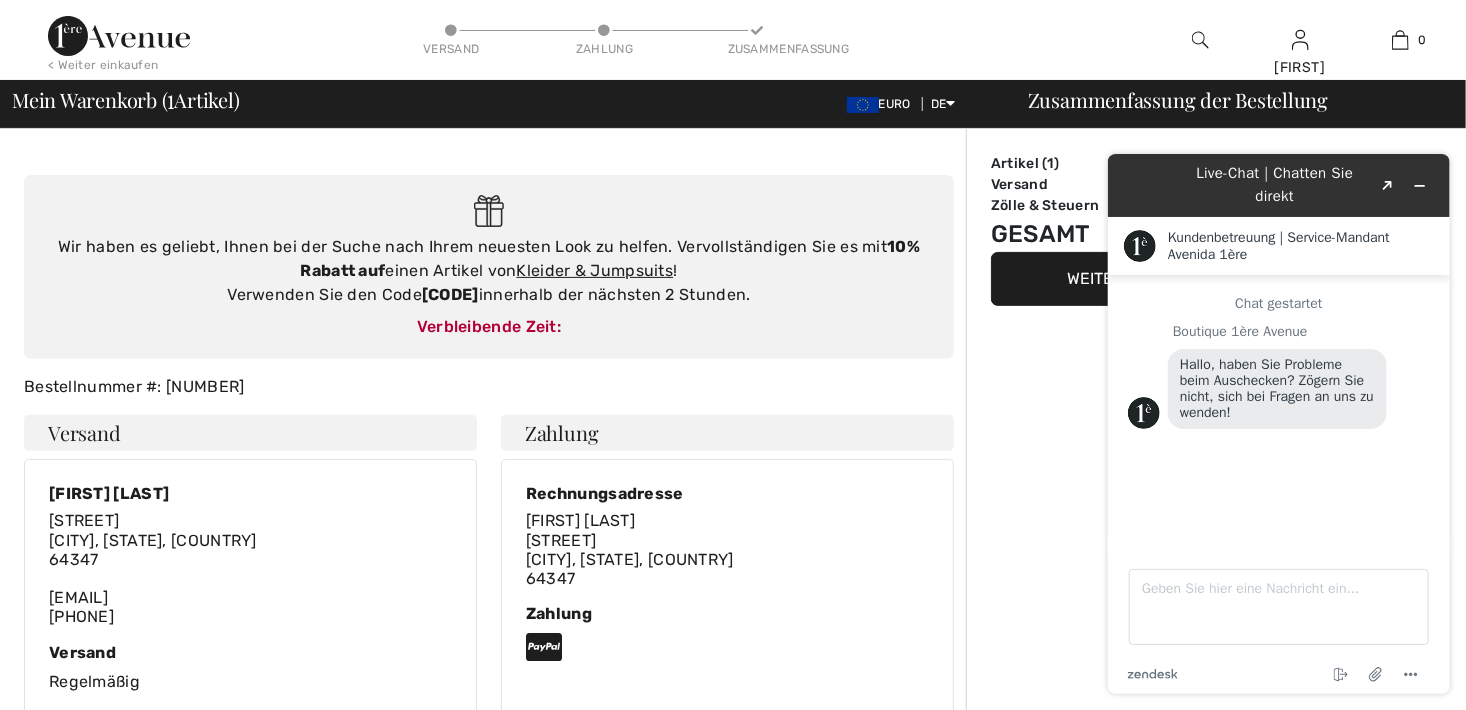 click on "[CODE]" at bounding box center (450, 294) 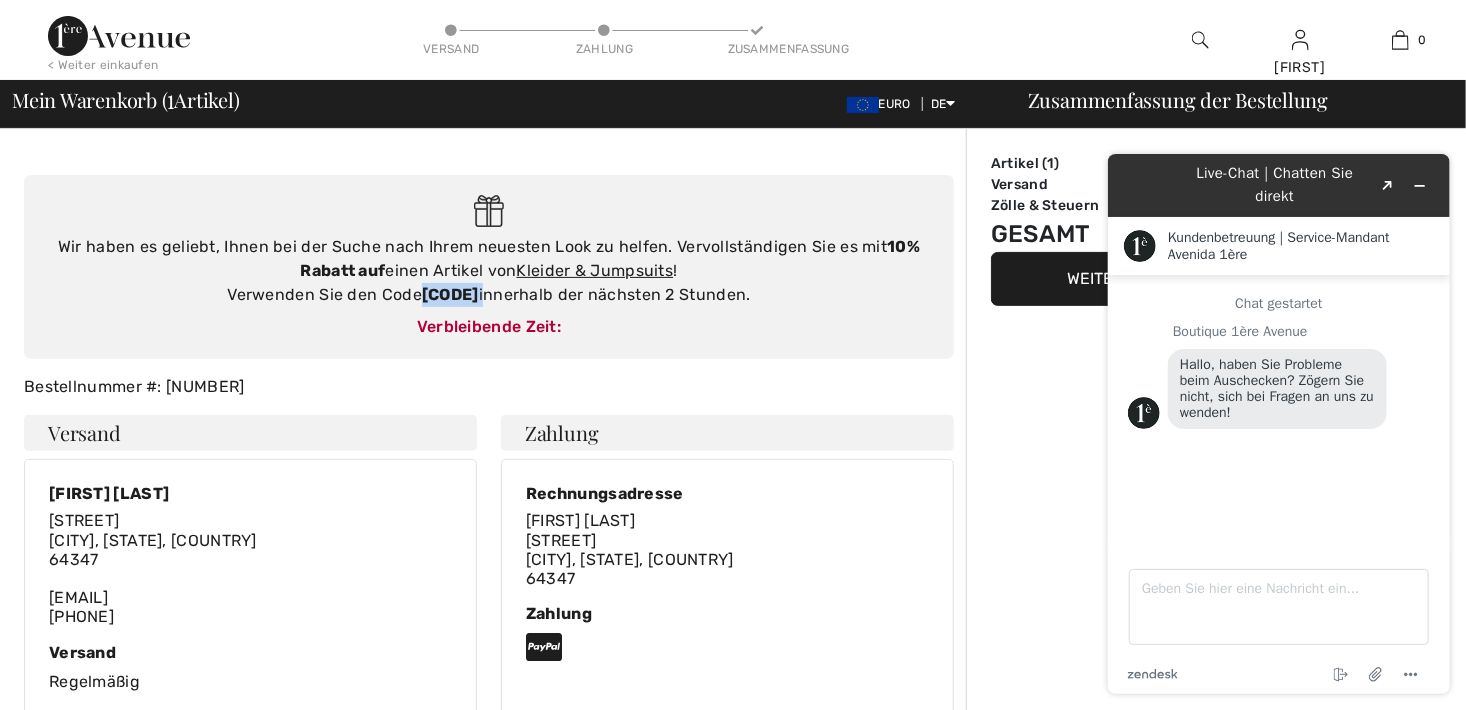 click on "[CODE]" at bounding box center (450, 294) 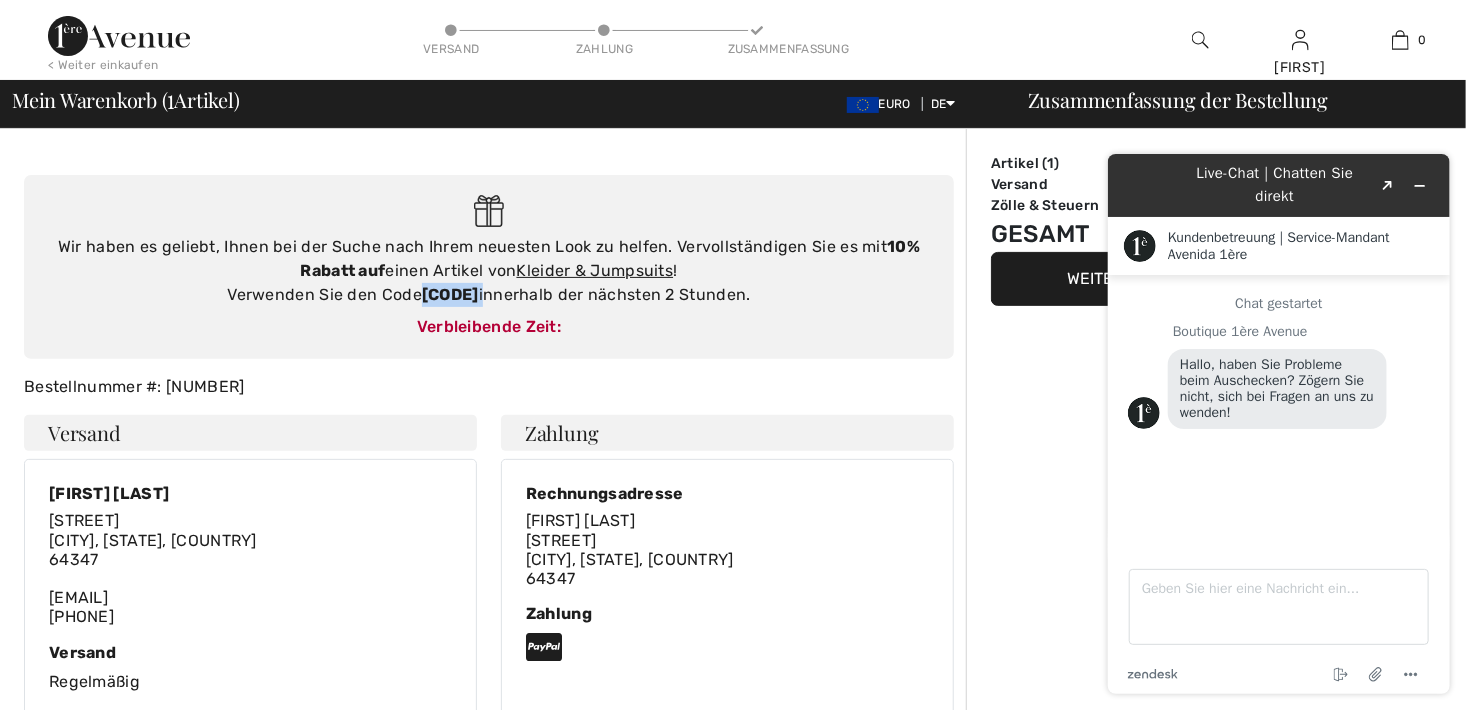 copy on "[CODE]" 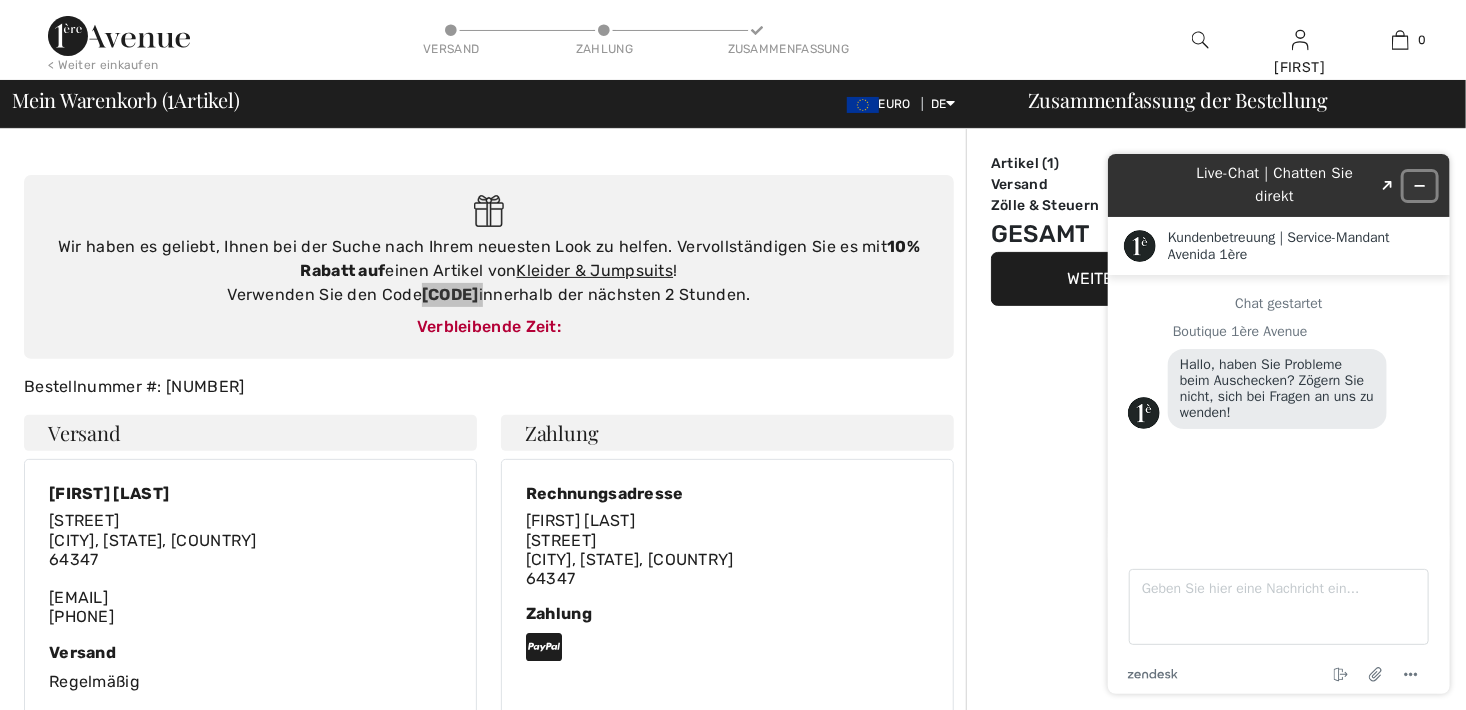 click at bounding box center [1419, 185] 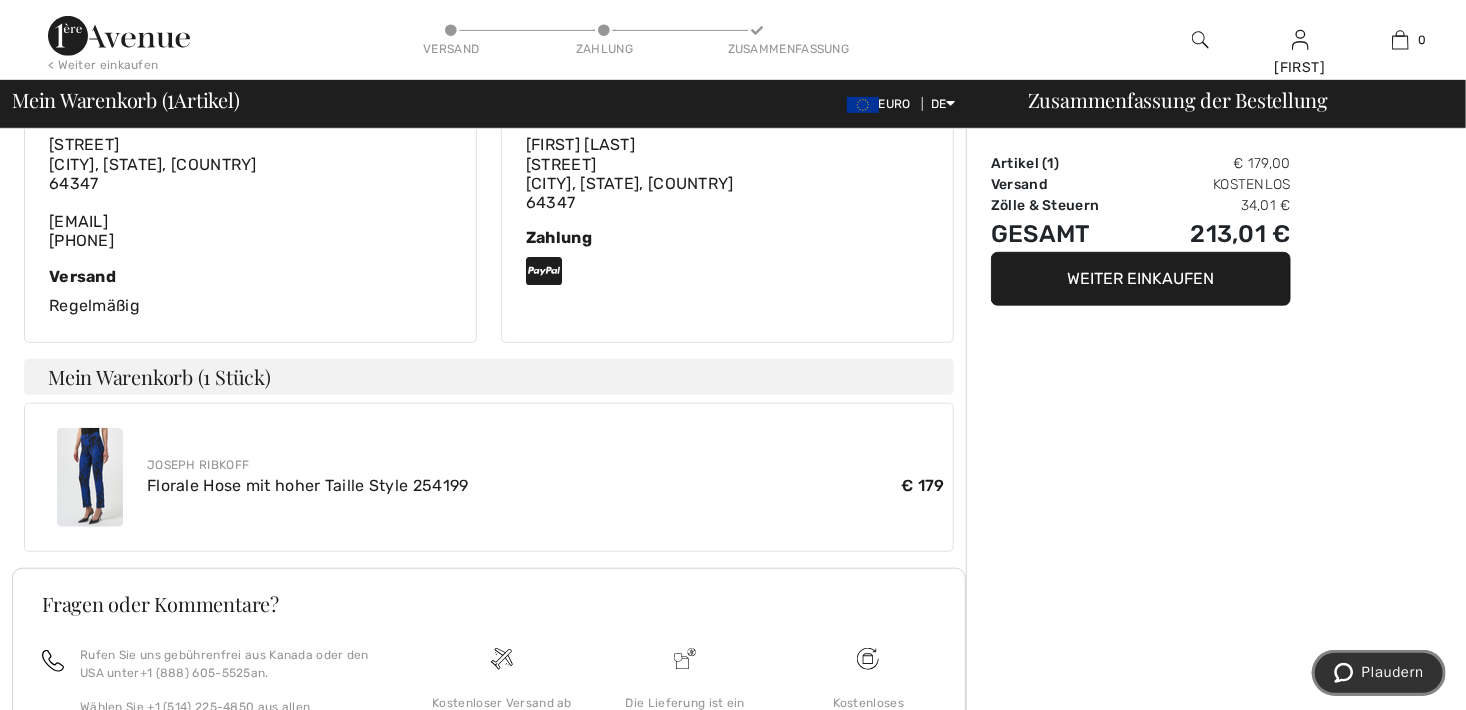 scroll, scrollTop: 600, scrollLeft: 0, axis: vertical 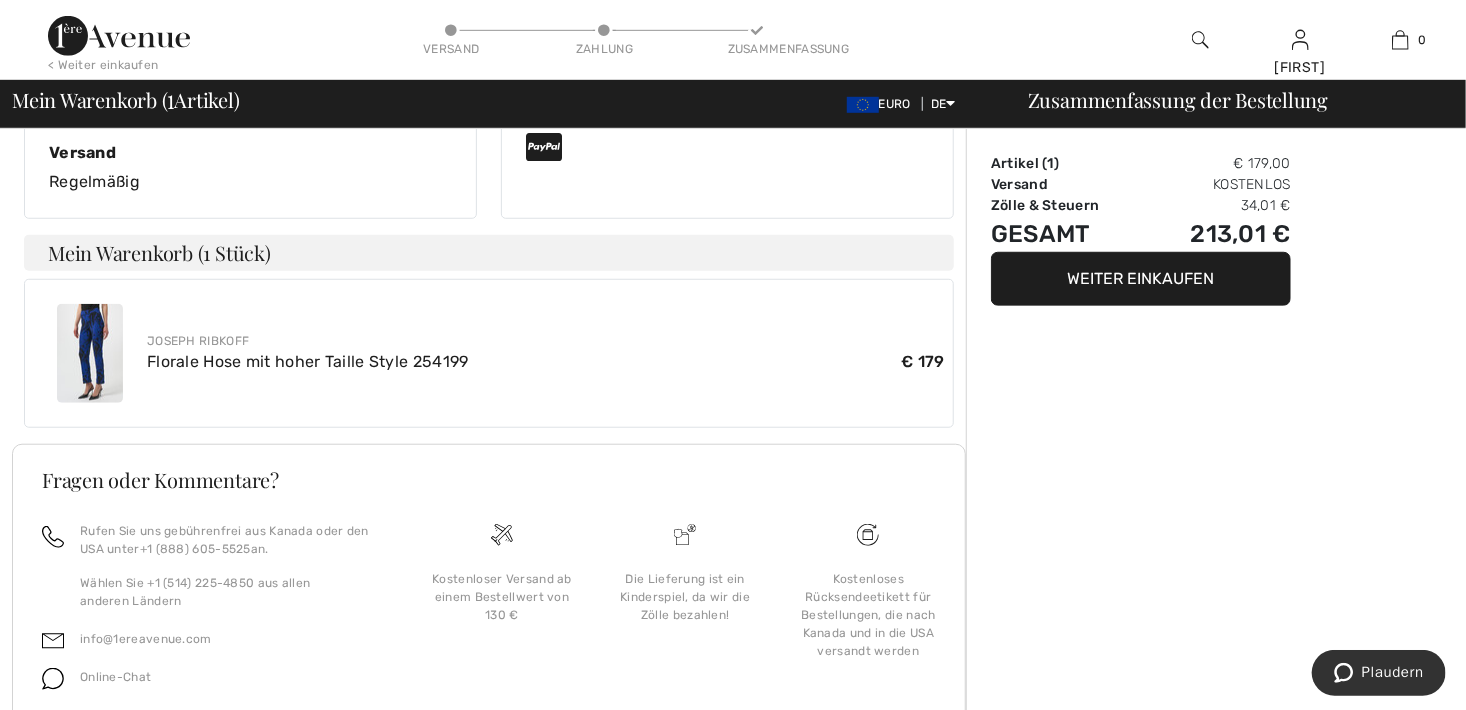 click at bounding box center [90, 353] 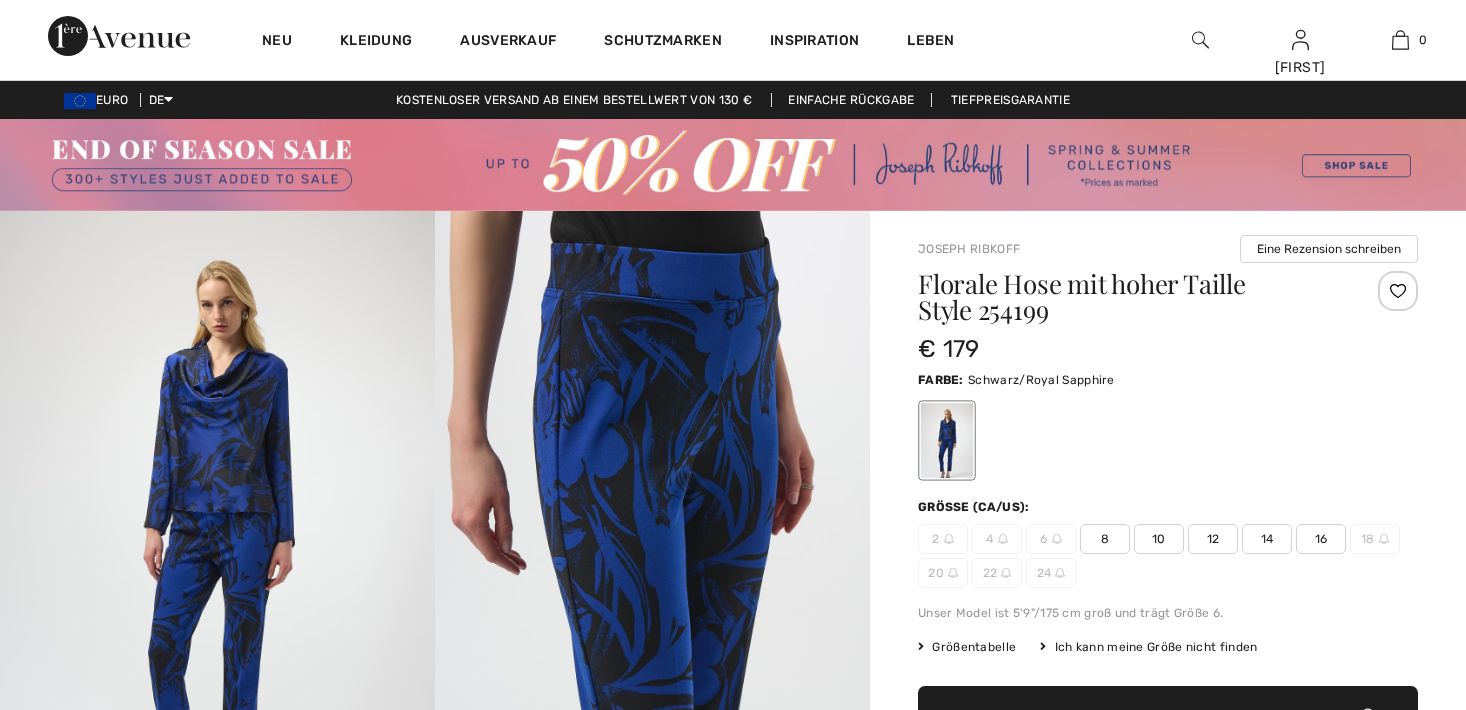 scroll, scrollTop: 0, scrollLeft: 0, axis: both 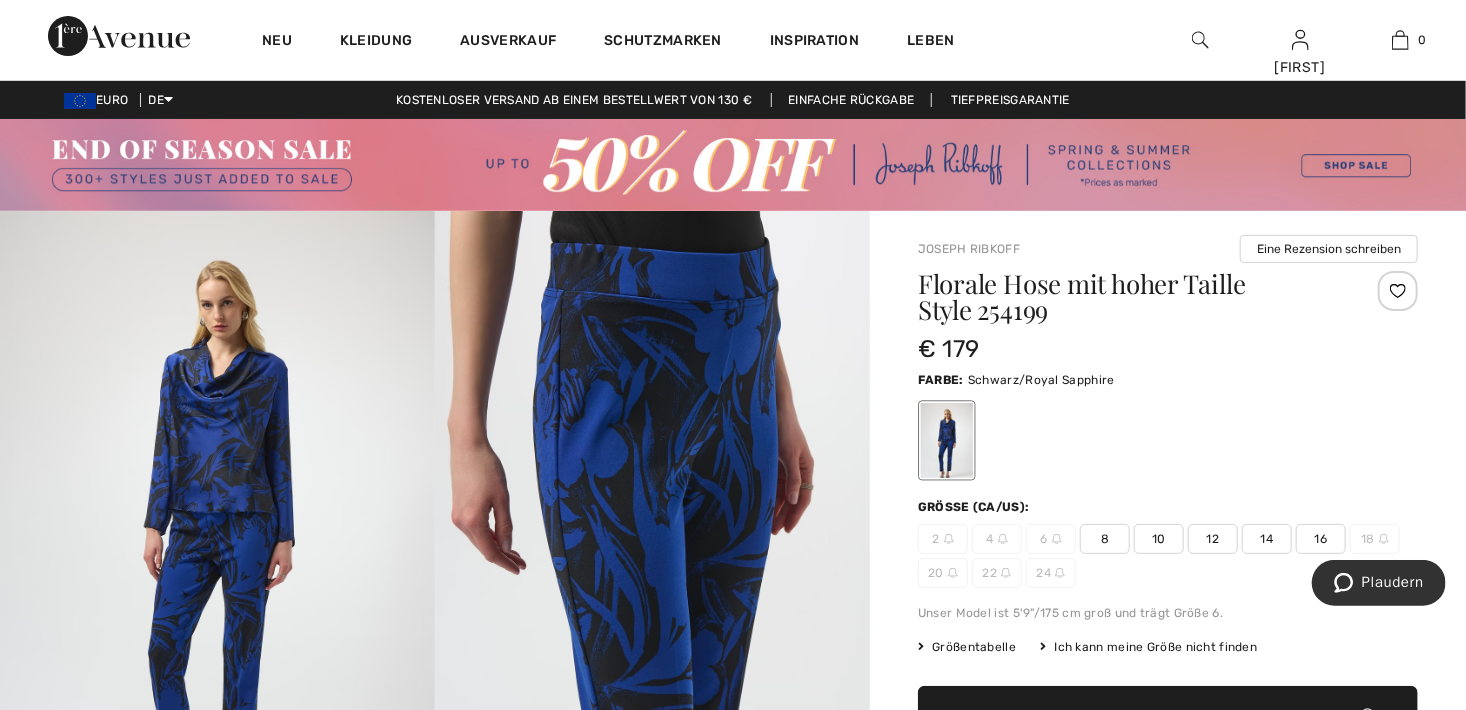 click on "Größentabelle" at bounding box center [974, 647] 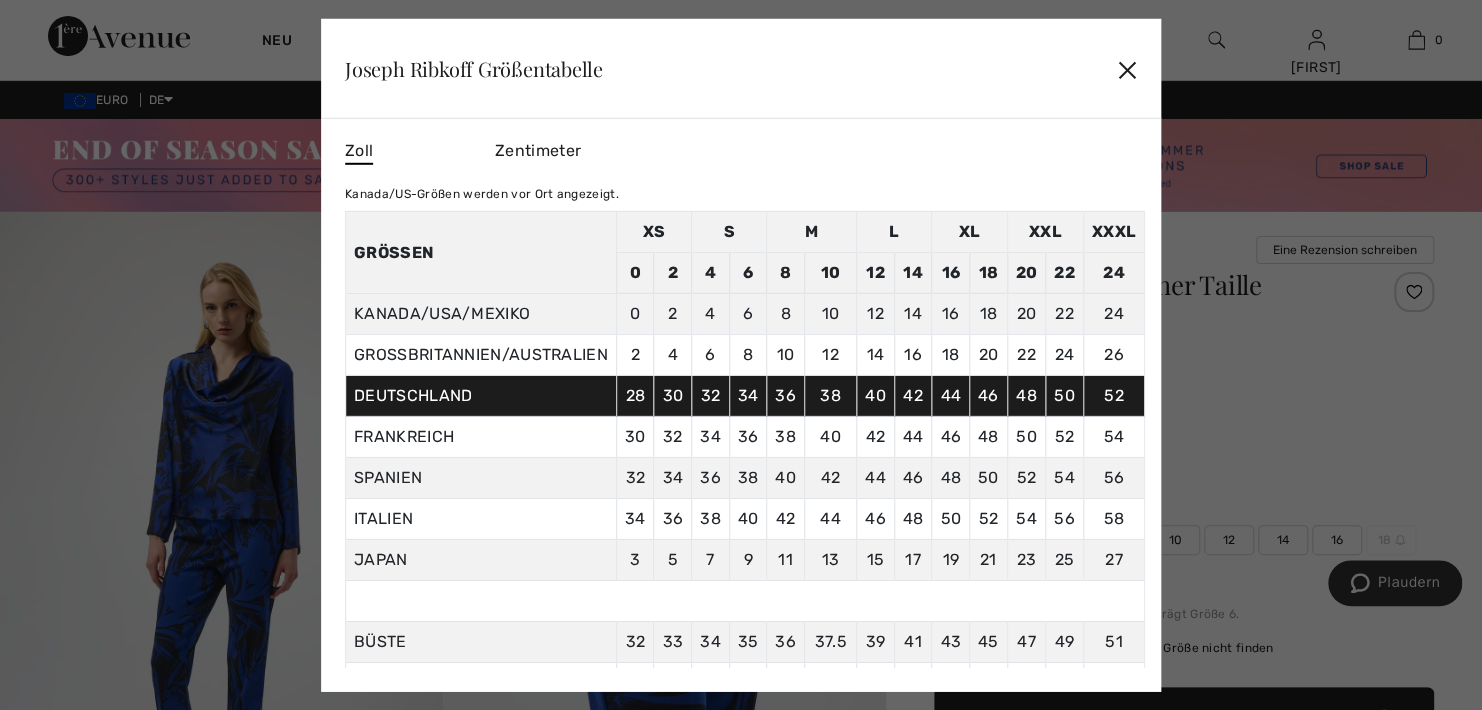 click on "✕" at bounding box center (1127, 69) 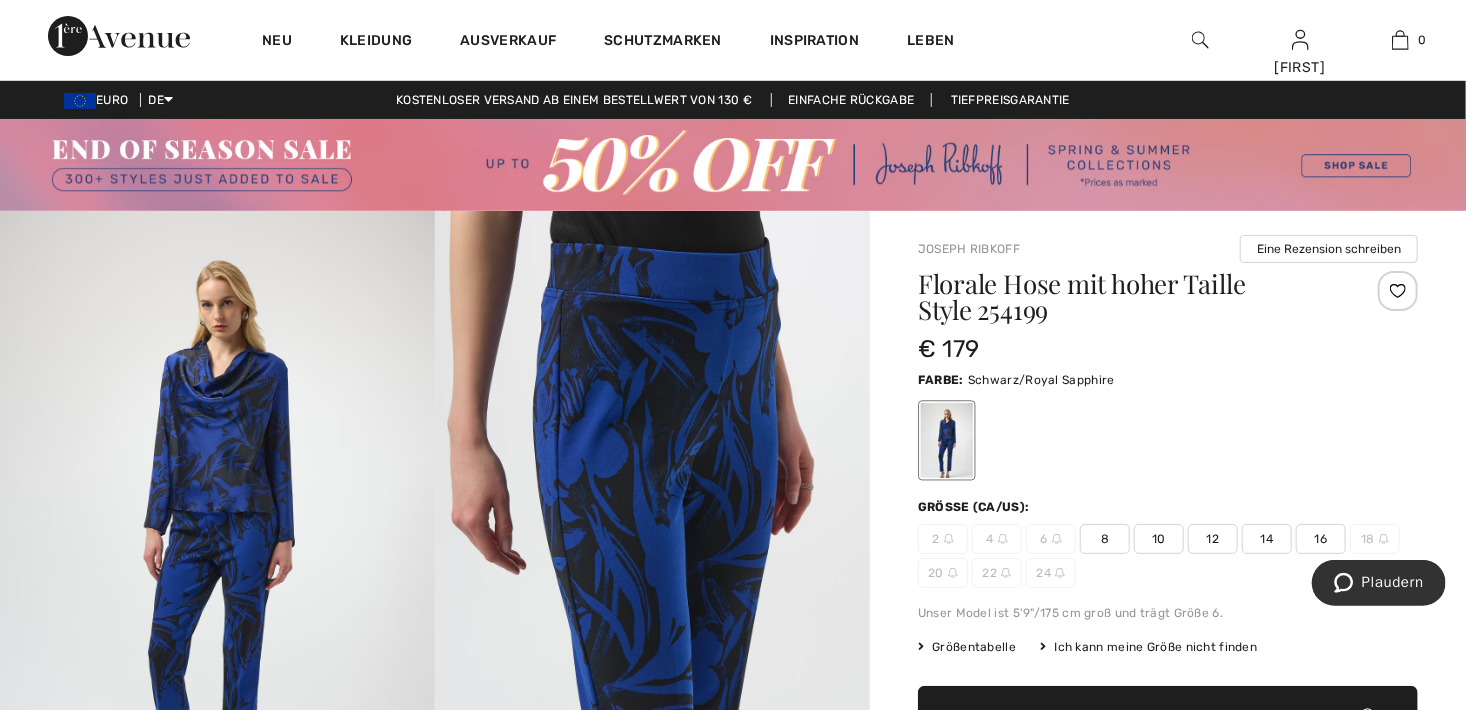 scroll, scrollTop: 0, scrollLeft: 0, axis: both 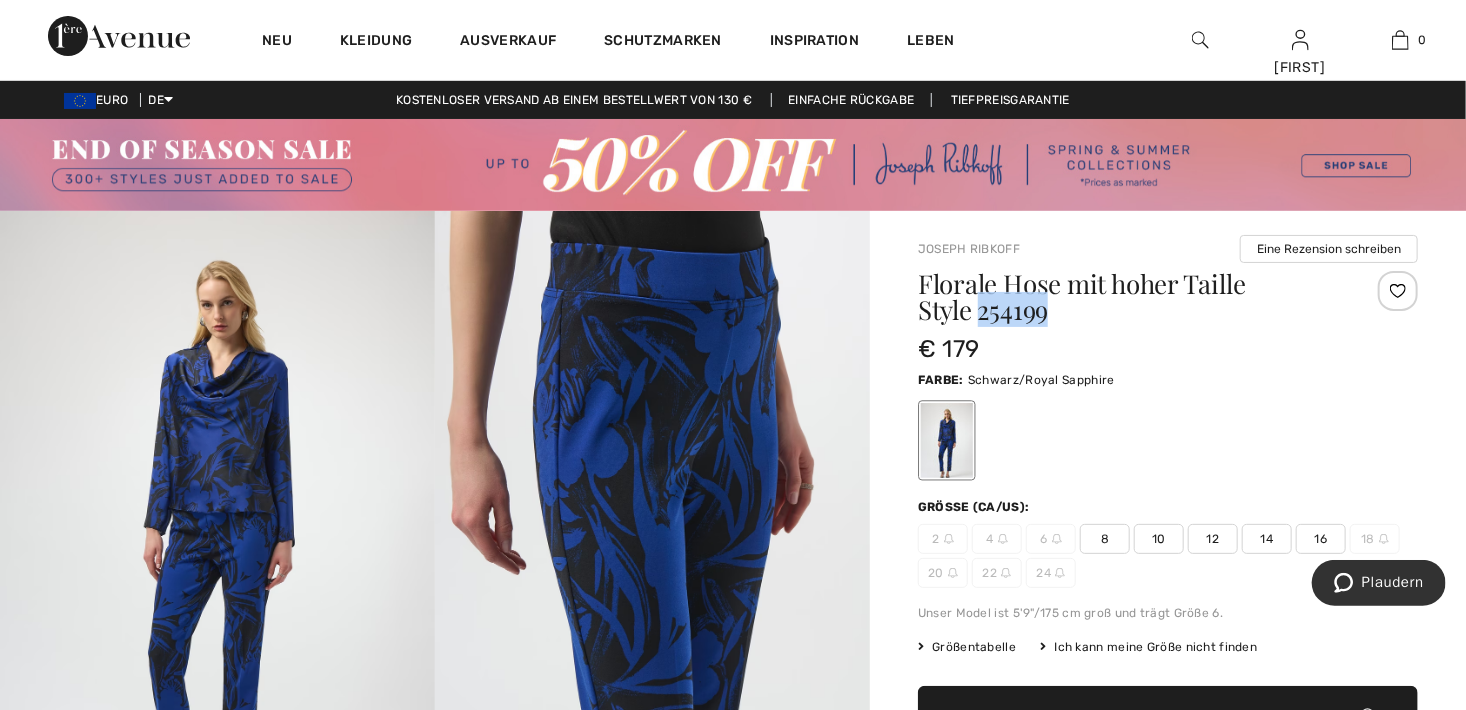 drag, startPoint x: 979, startPoint y: 310, endPoint x: 1057, endPoint y: 322, distance: 78.91768 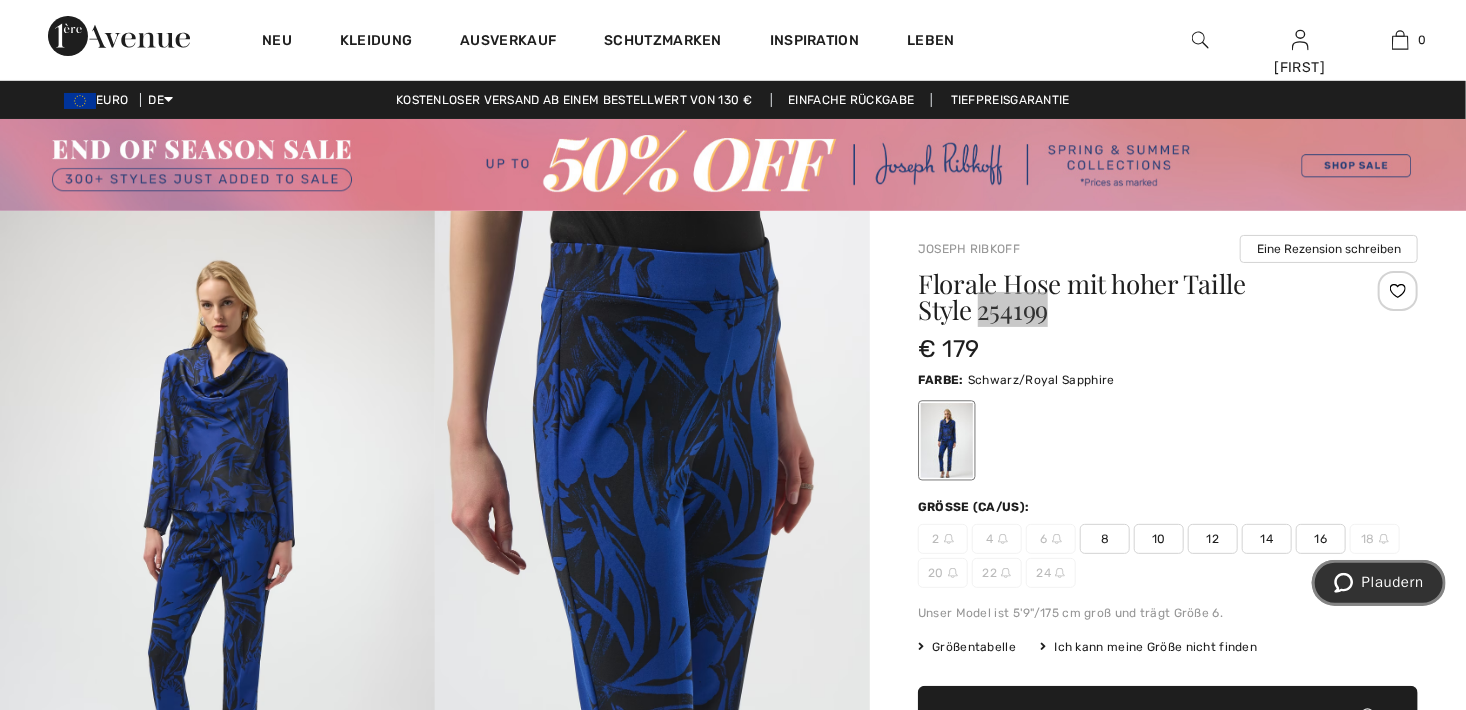 click 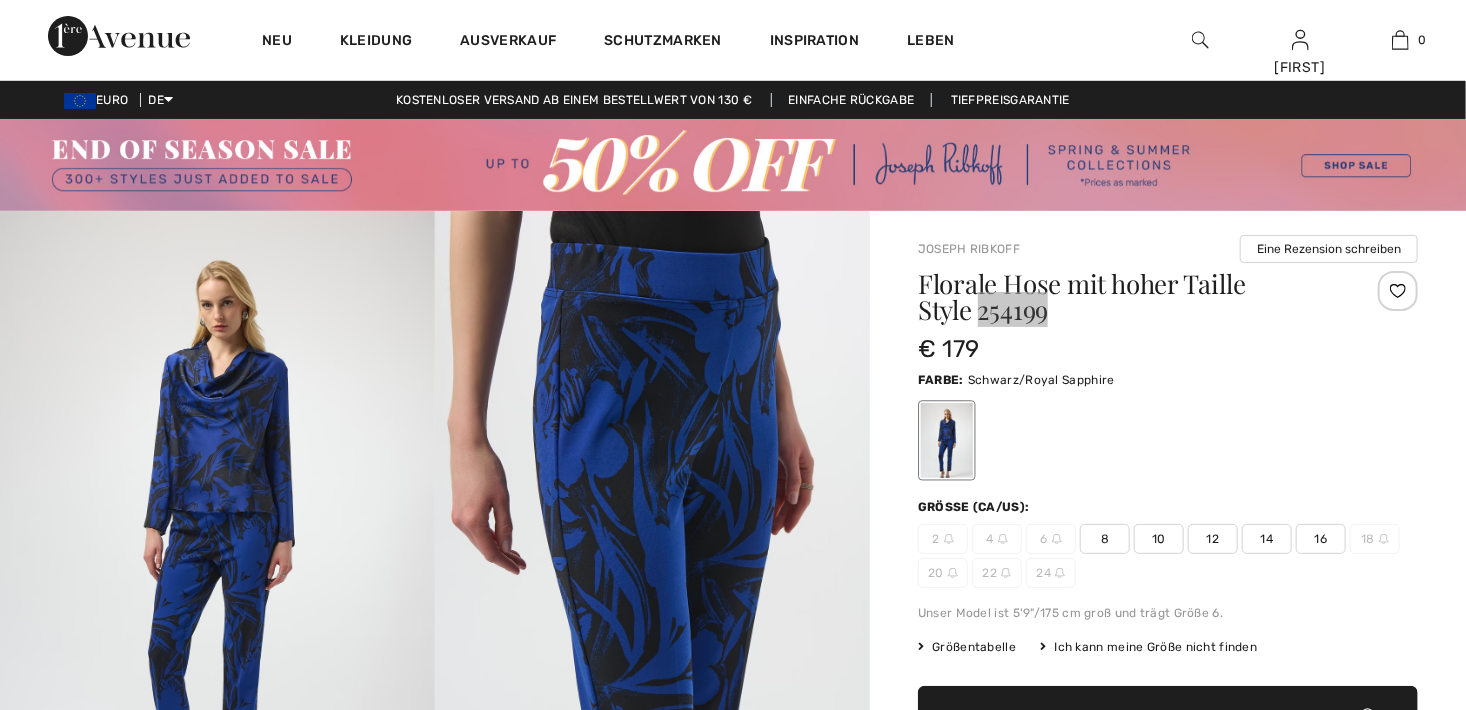 scroll, scrollTop: 0, scrollLeft: 0, axis: both 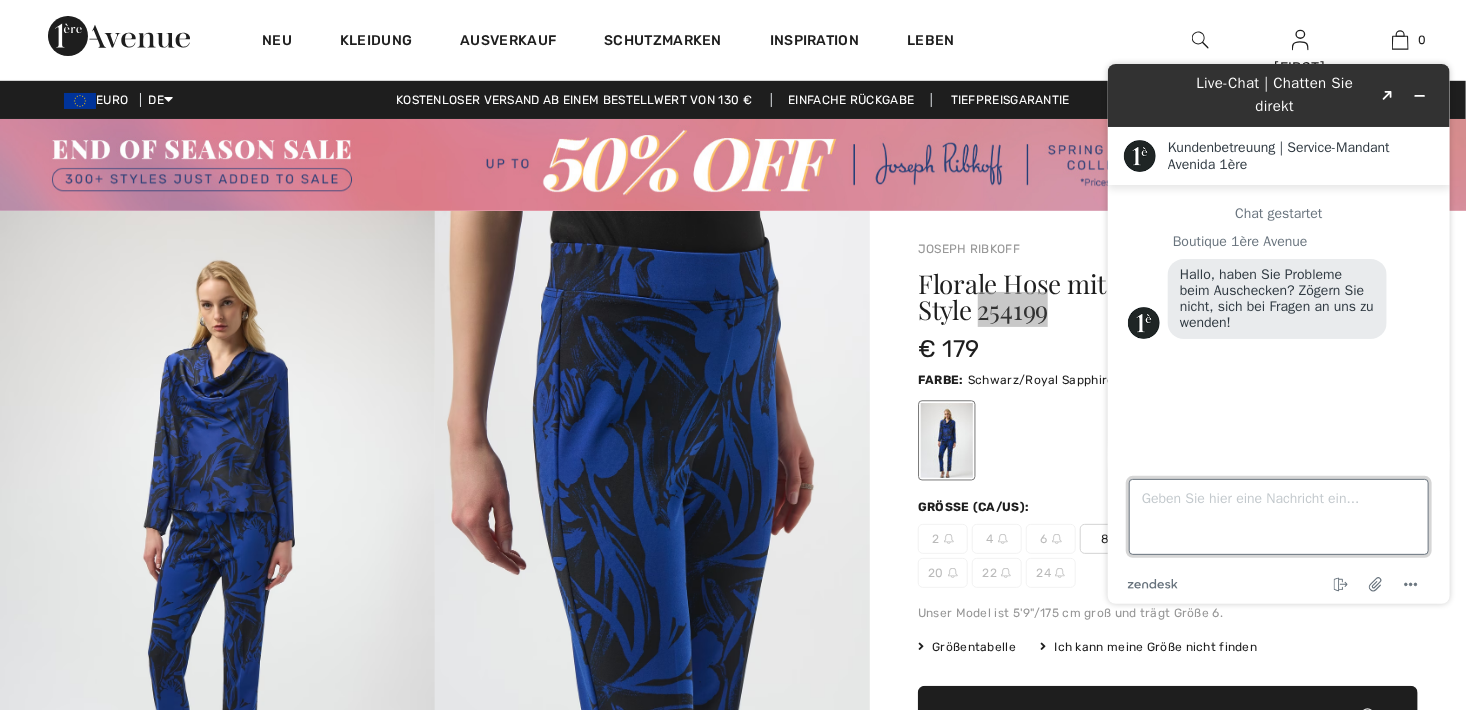click on "Geben Sie hier eine Nachricht ein..." at bounding box center (1278, 516) 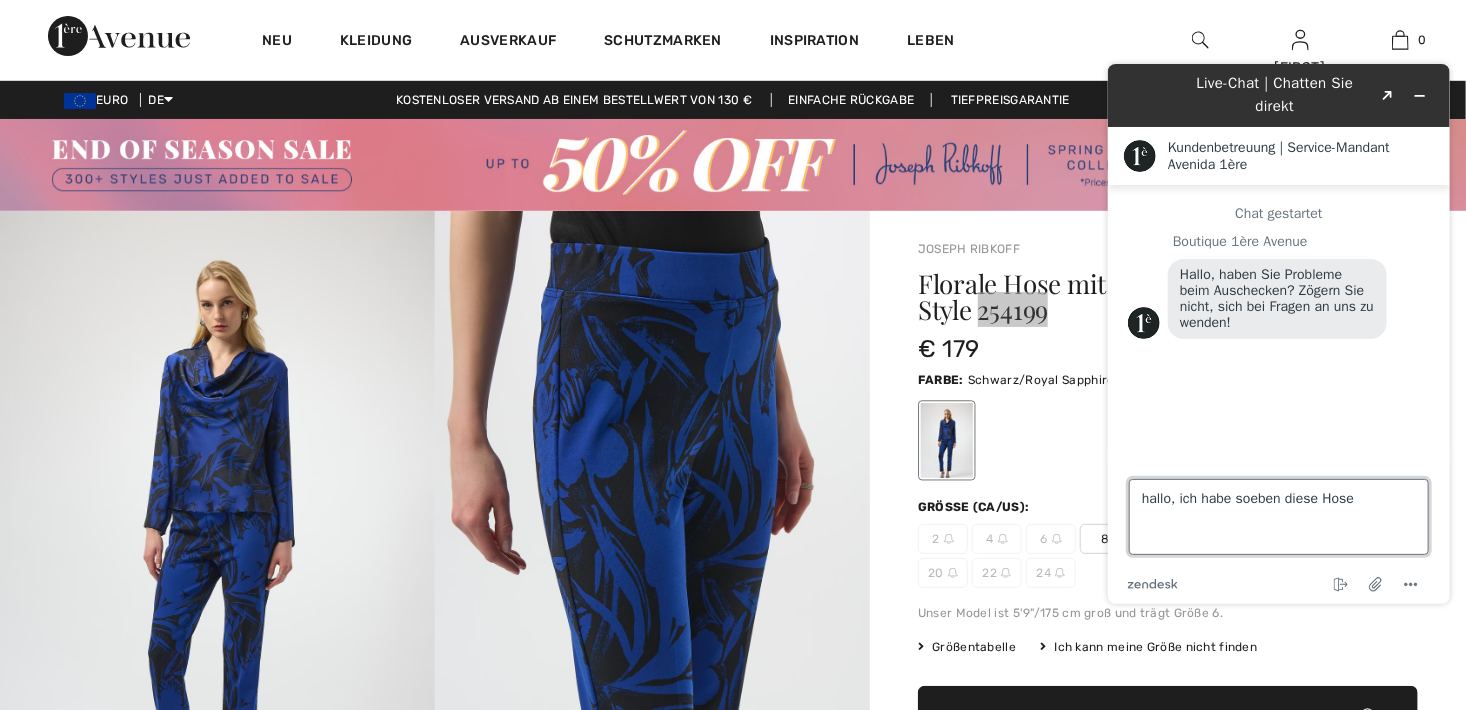 paste on "254199" 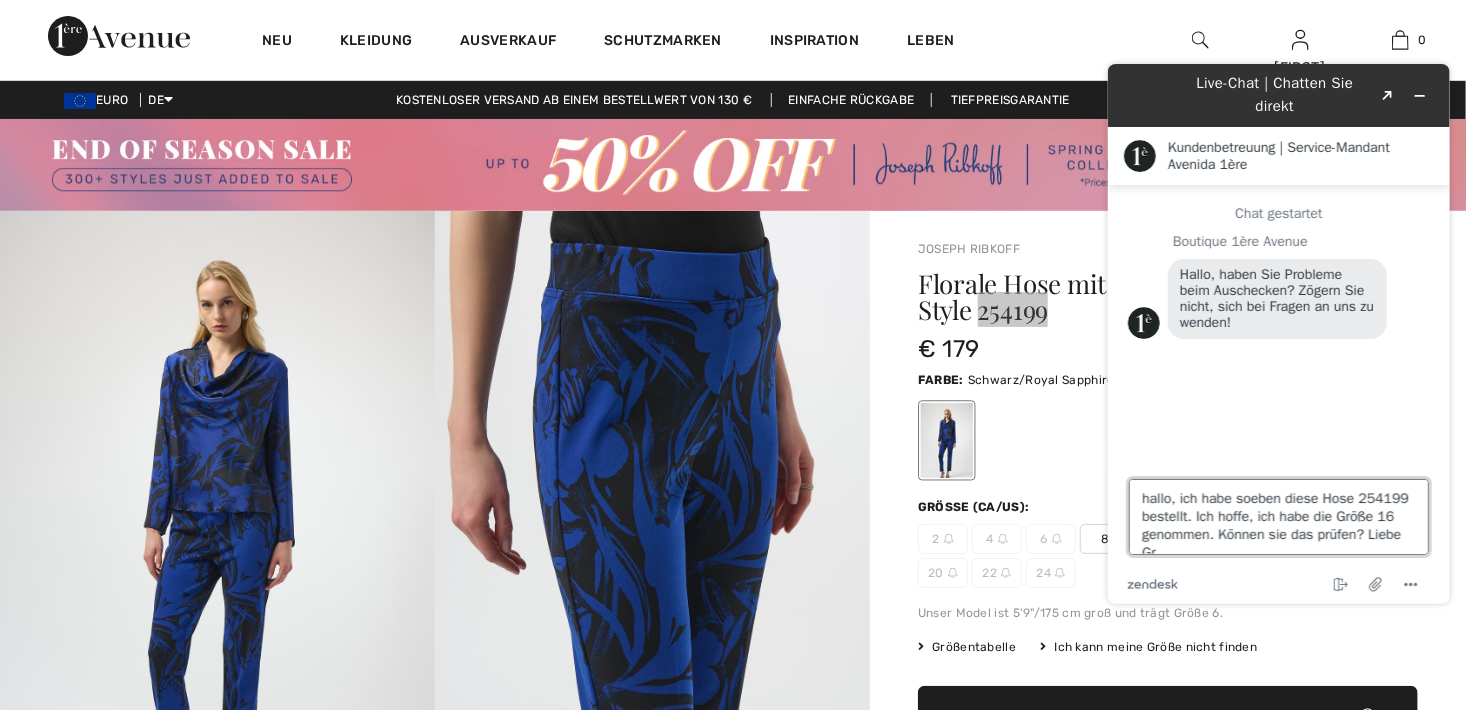 scroll, scrollTop: 8, scrollLeft: 0, axis: vertical 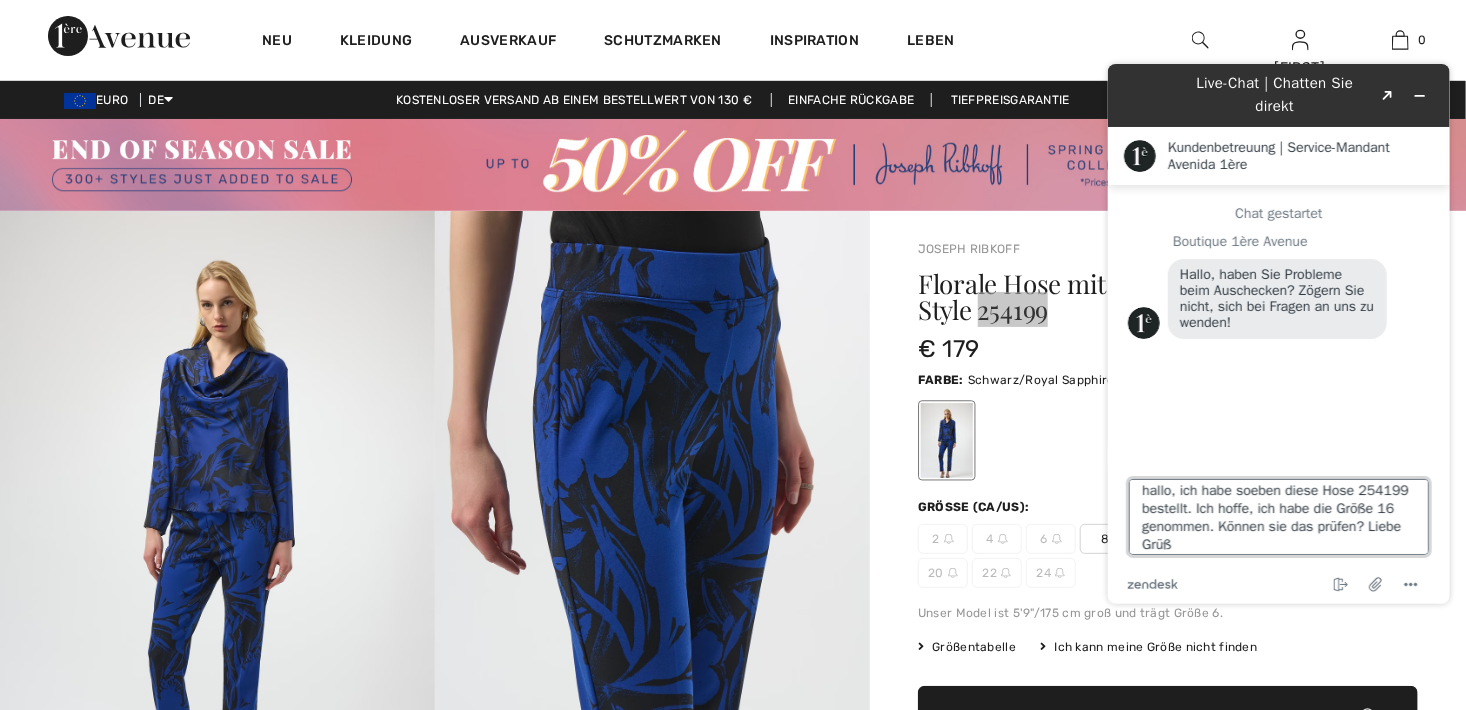 type on "hallo, ich habe soeben diese Hose 254199 bestellt. Ich hoffe, ich habe die Größe 16 genommen. Können sie das prüfen? Liebe Grüße" 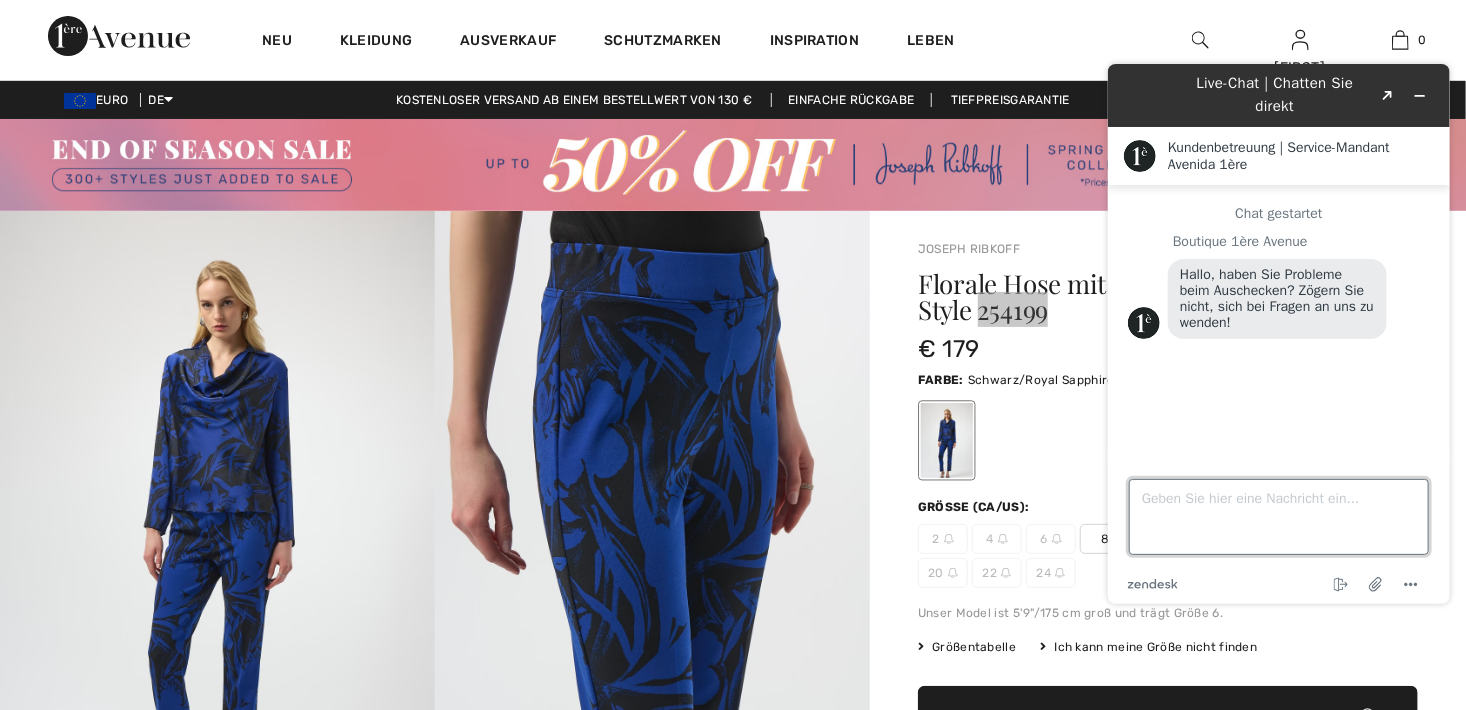 scroll, scrollTop: 0, scrollLeft: 0, axis: both 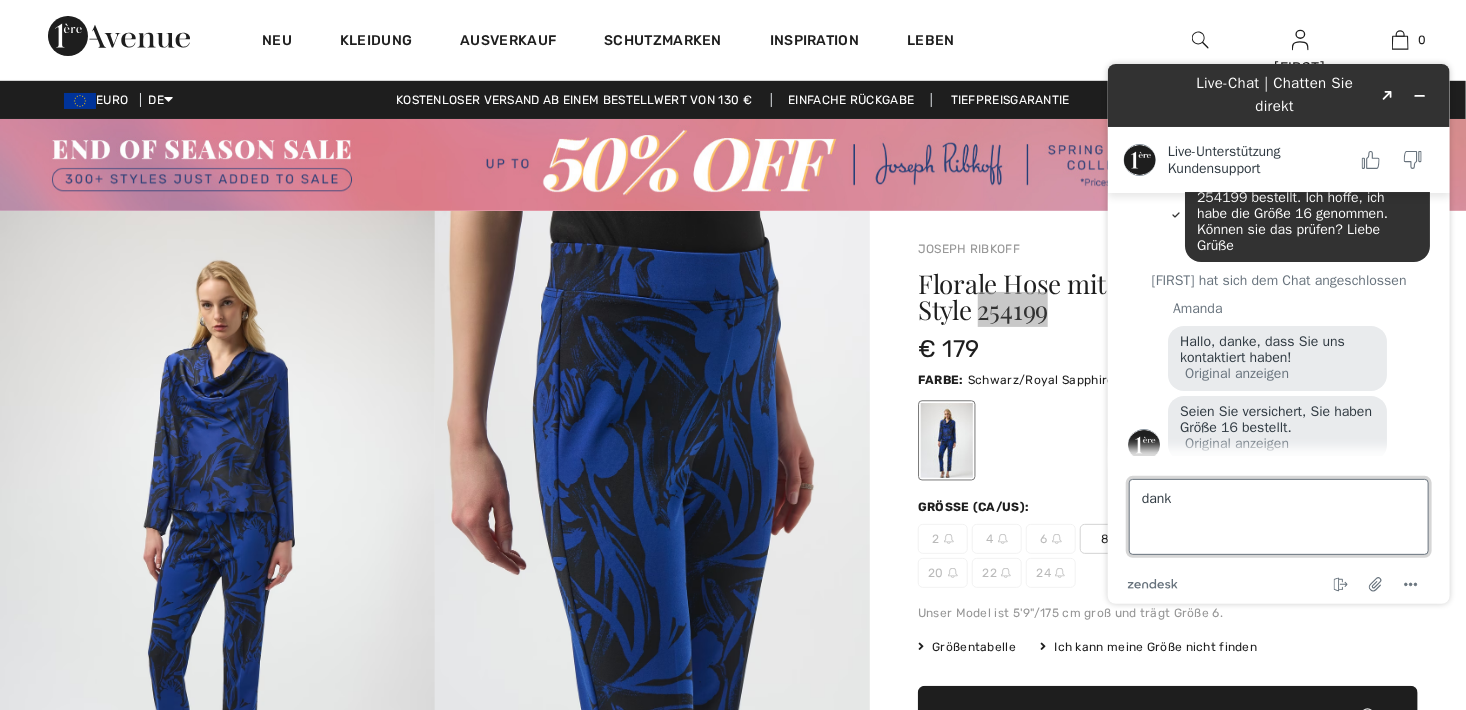 type on "danke" 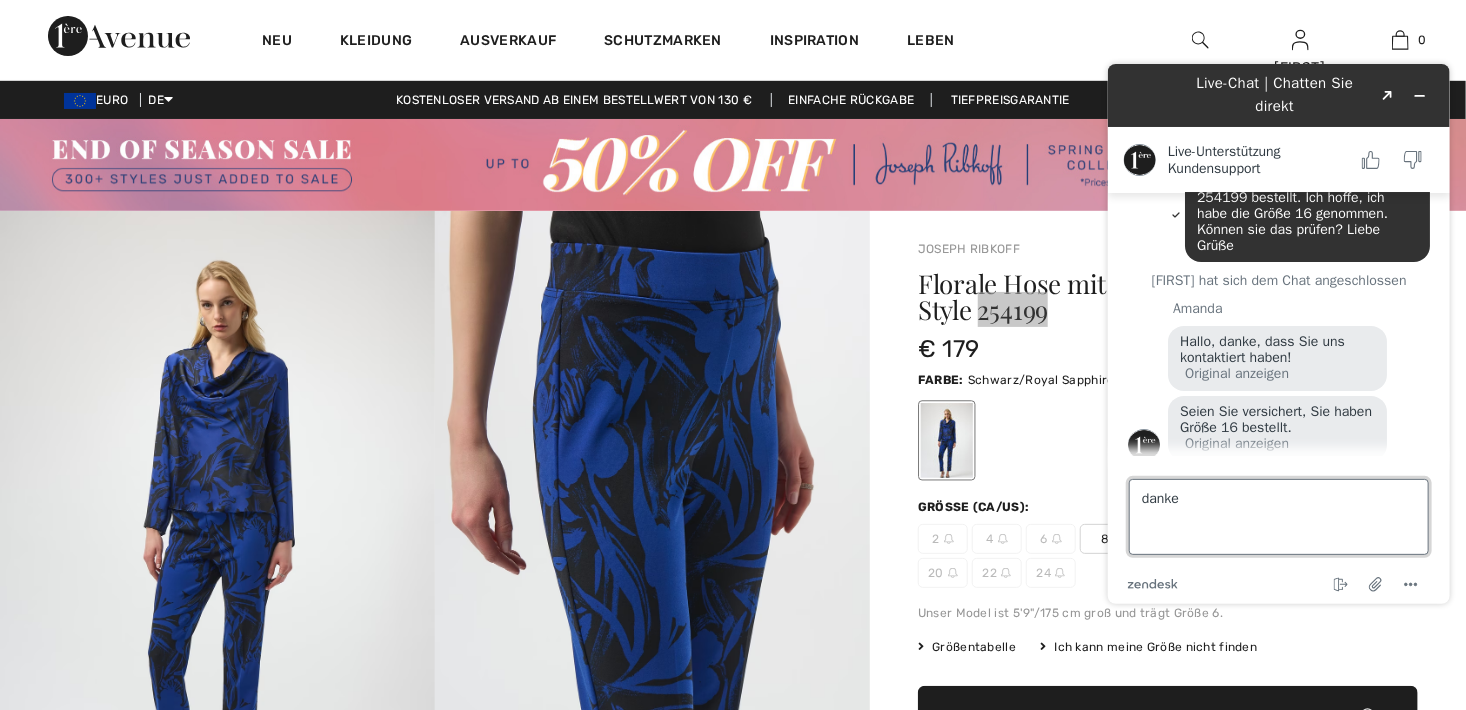 type 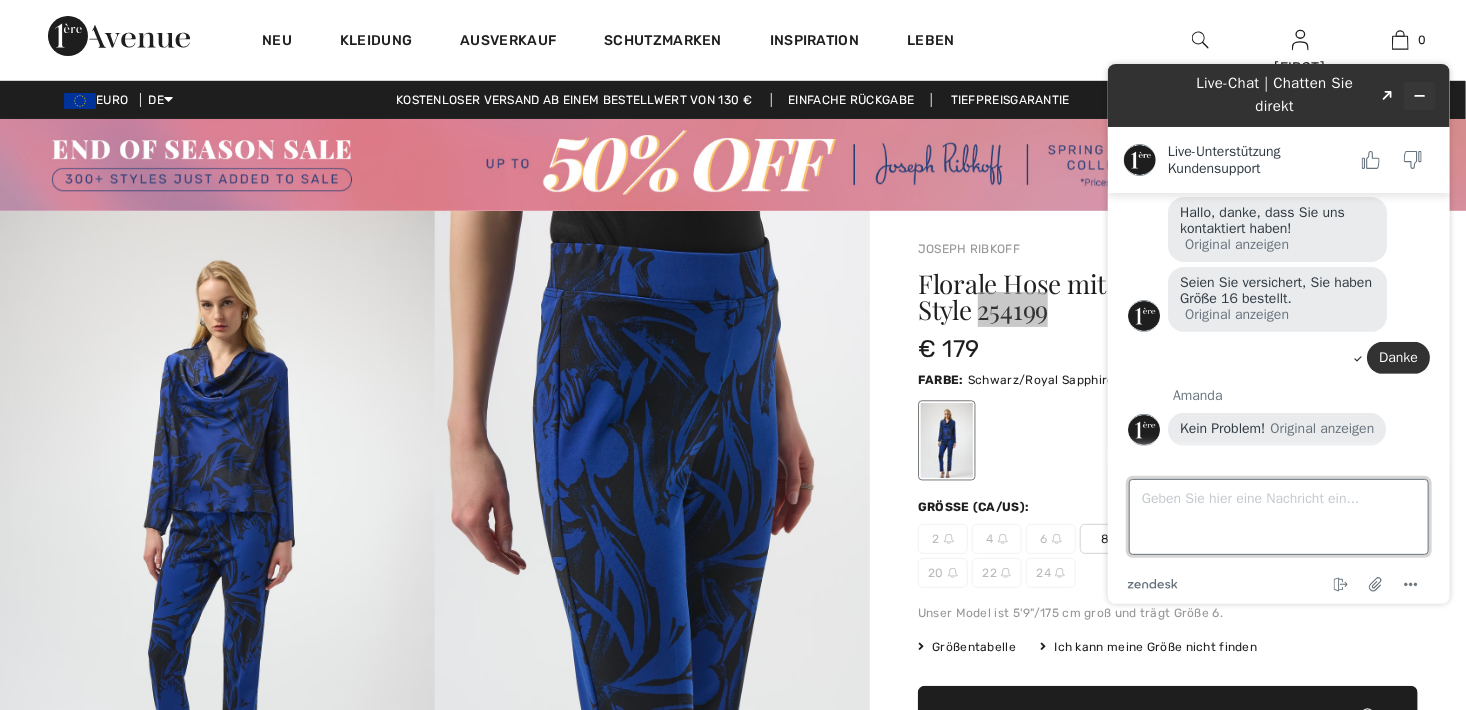 scroll, scrollTop: 320, scrollLeft: 0, axis: vertical 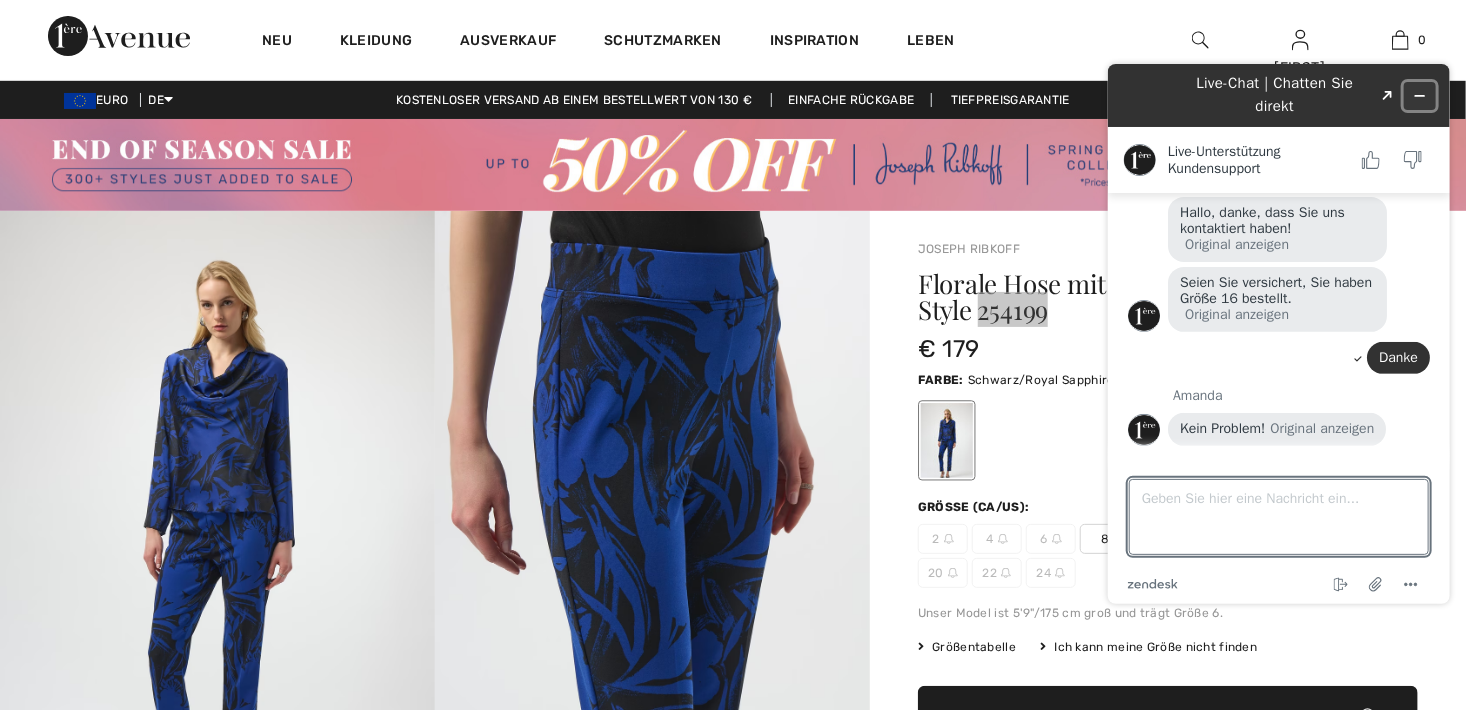 click 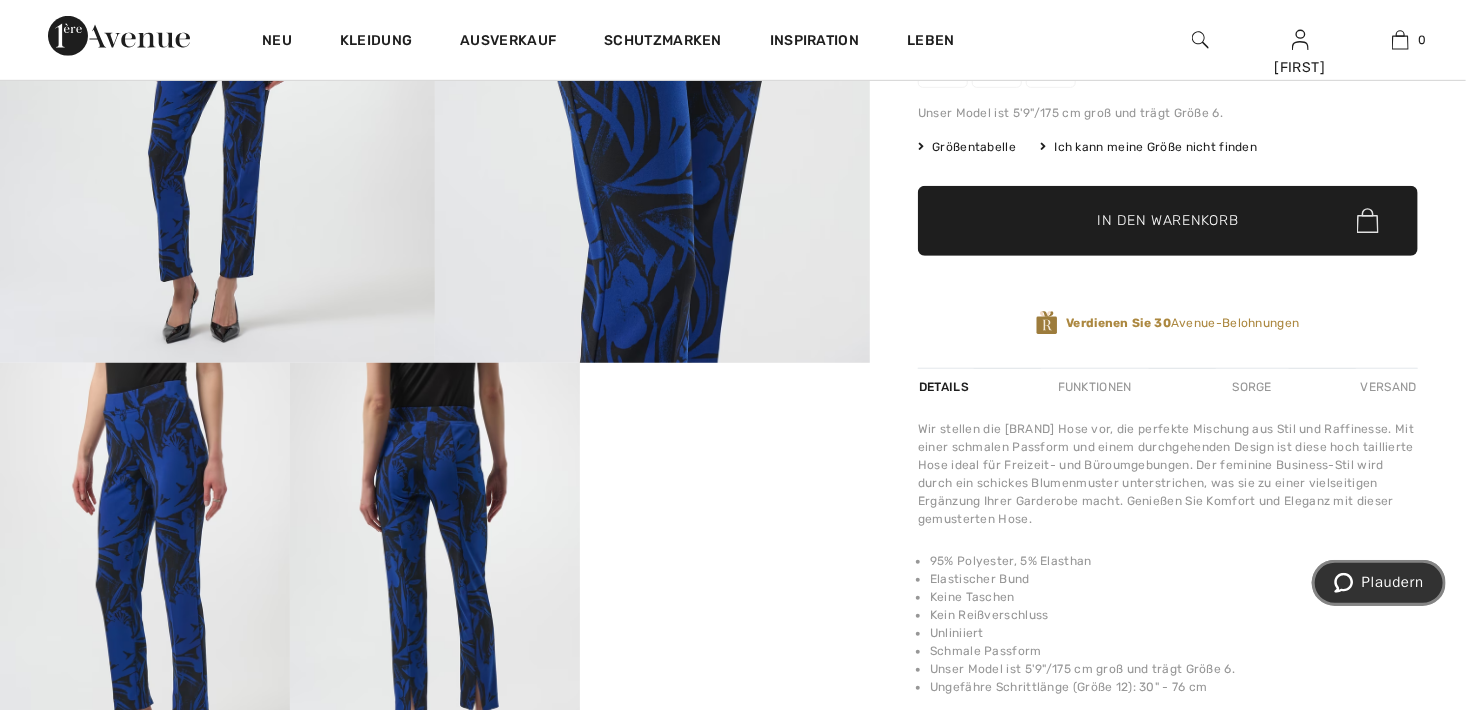 scroll, scrollTop: 100, scrollLeft: 0, axis: vertical 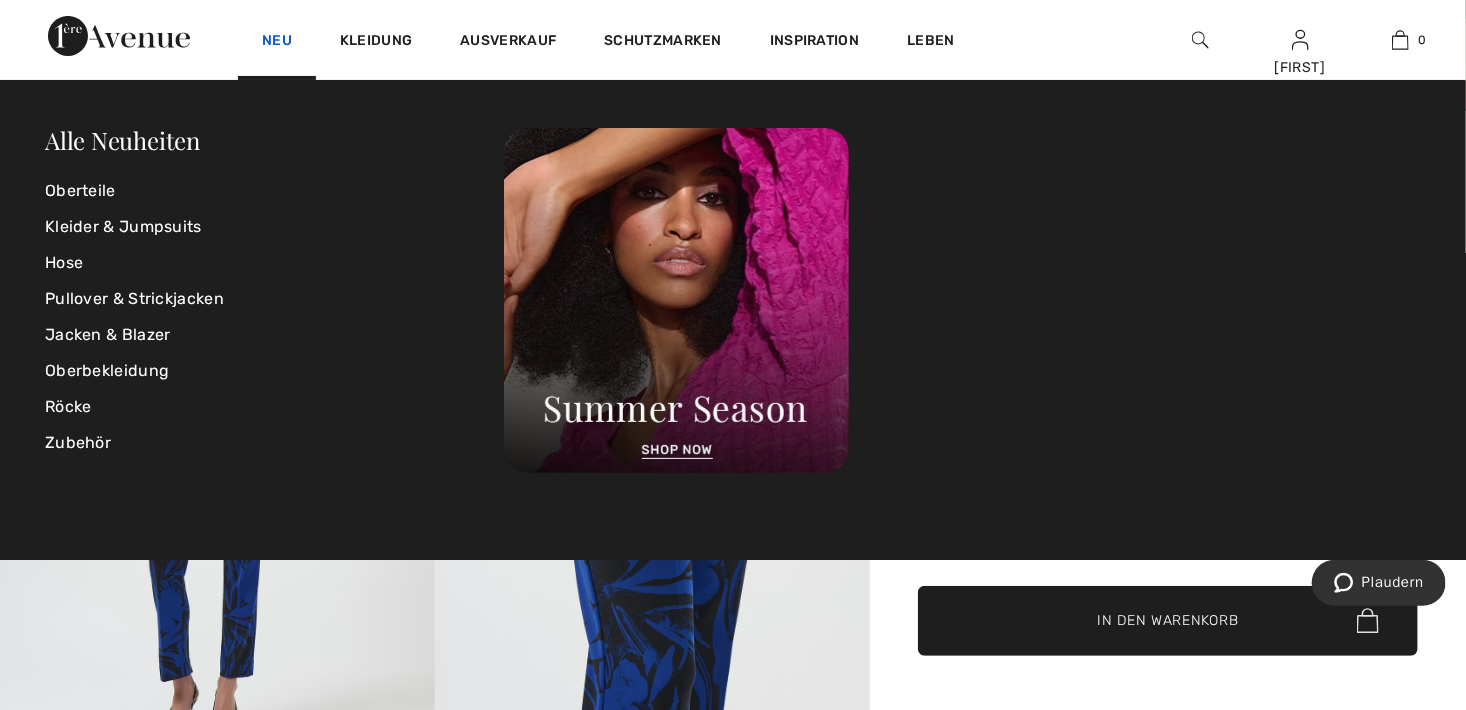 click on "Neu" at bounding box center [277, 42] 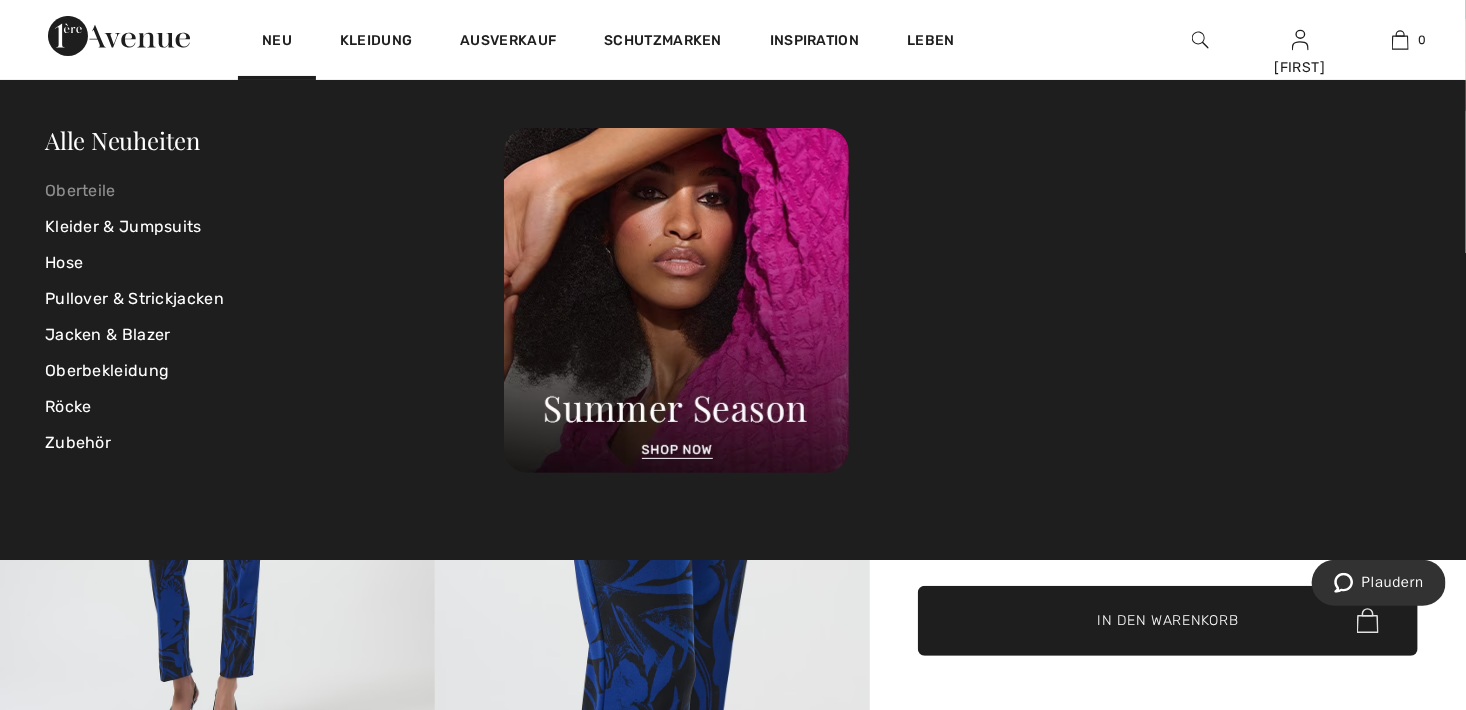 click on "Oberteile" at bounding box center [274, 191] 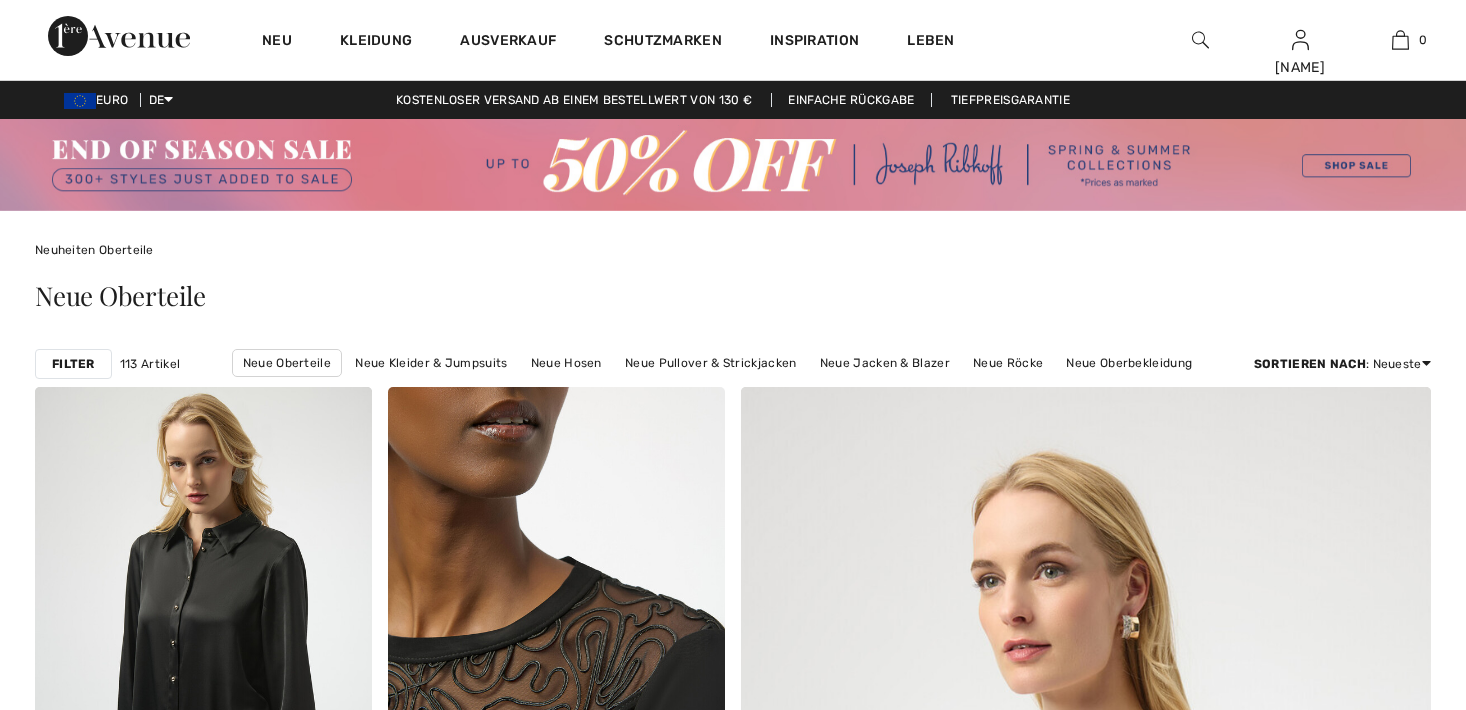 scroll, scrollTop: 600, scrollLeft: 0, axis: vertical 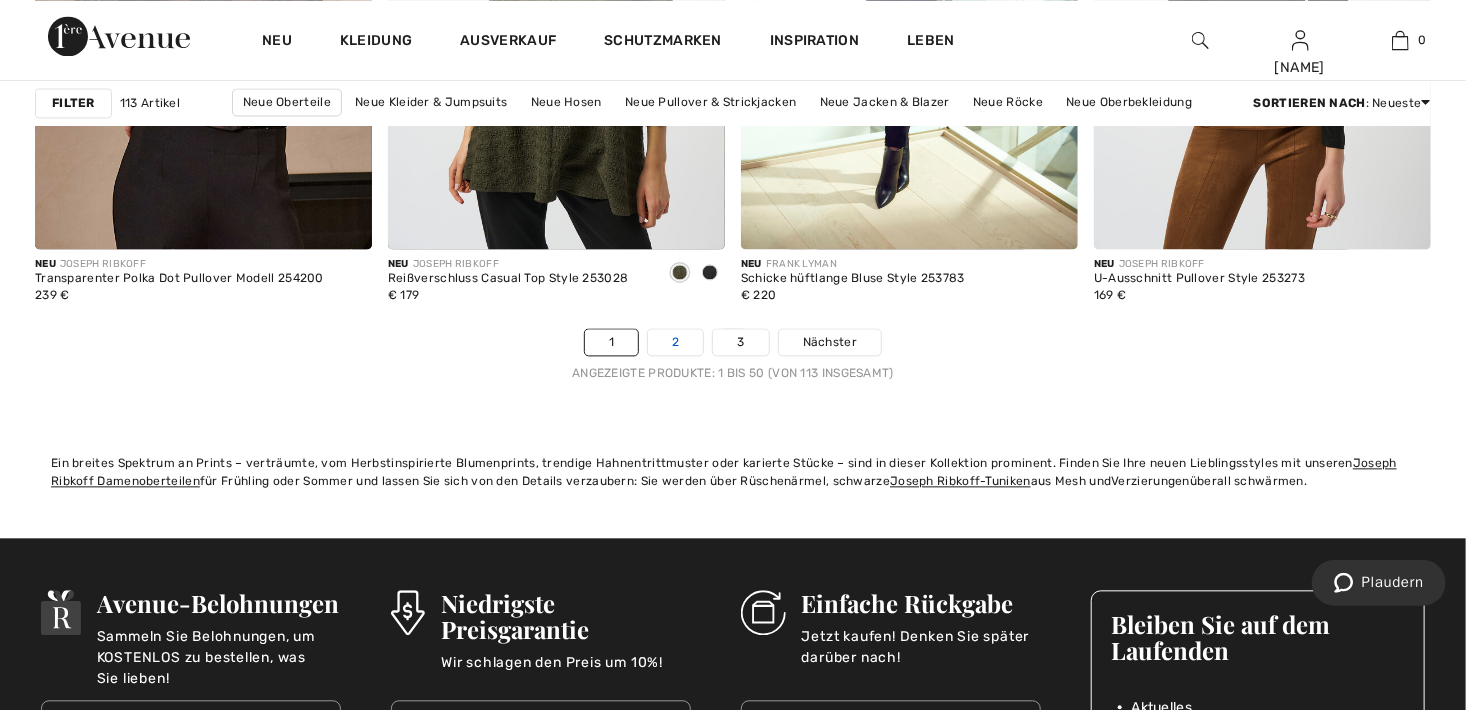 click on "2" at bounding box center [675, 342] 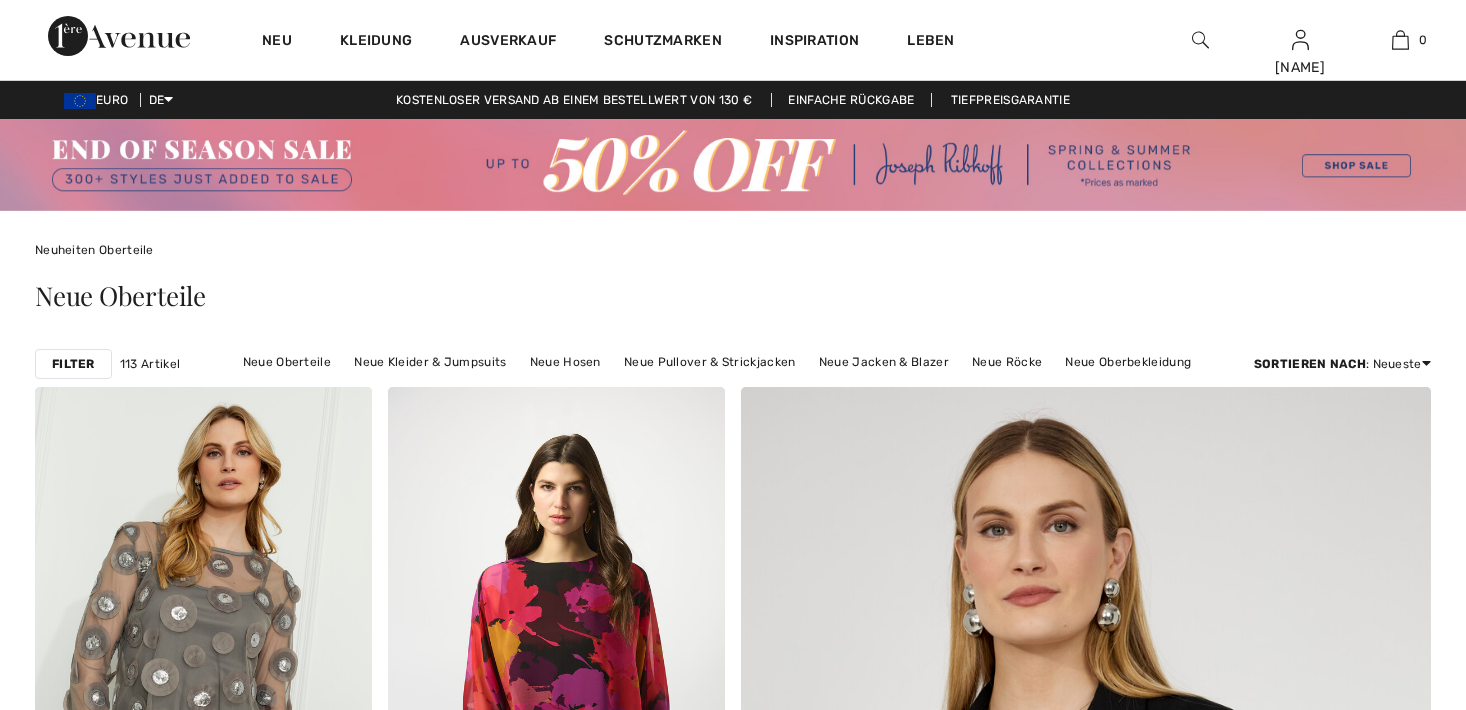 scroll, scrollTop: 805, scrollLeft: 0, axis: vertical 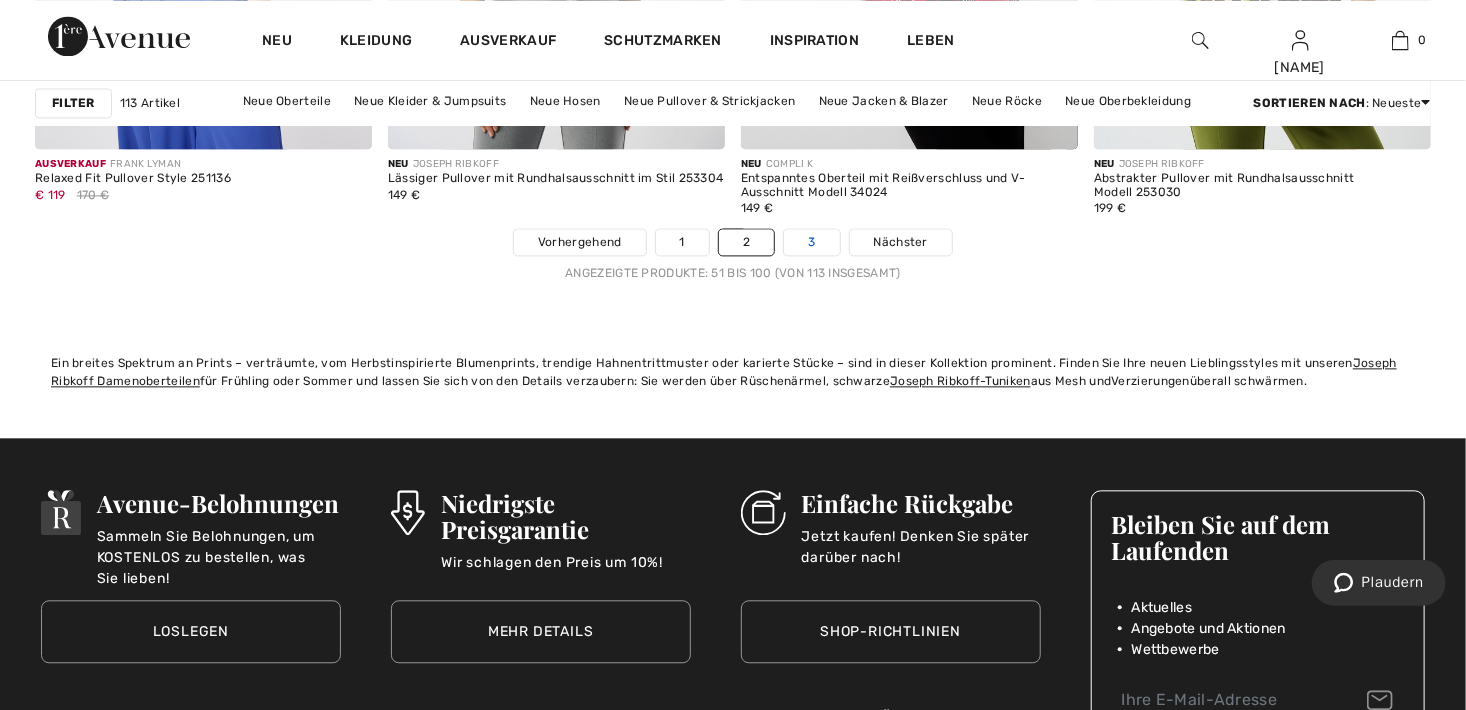 click on "3" at bounding box center (811, 242) 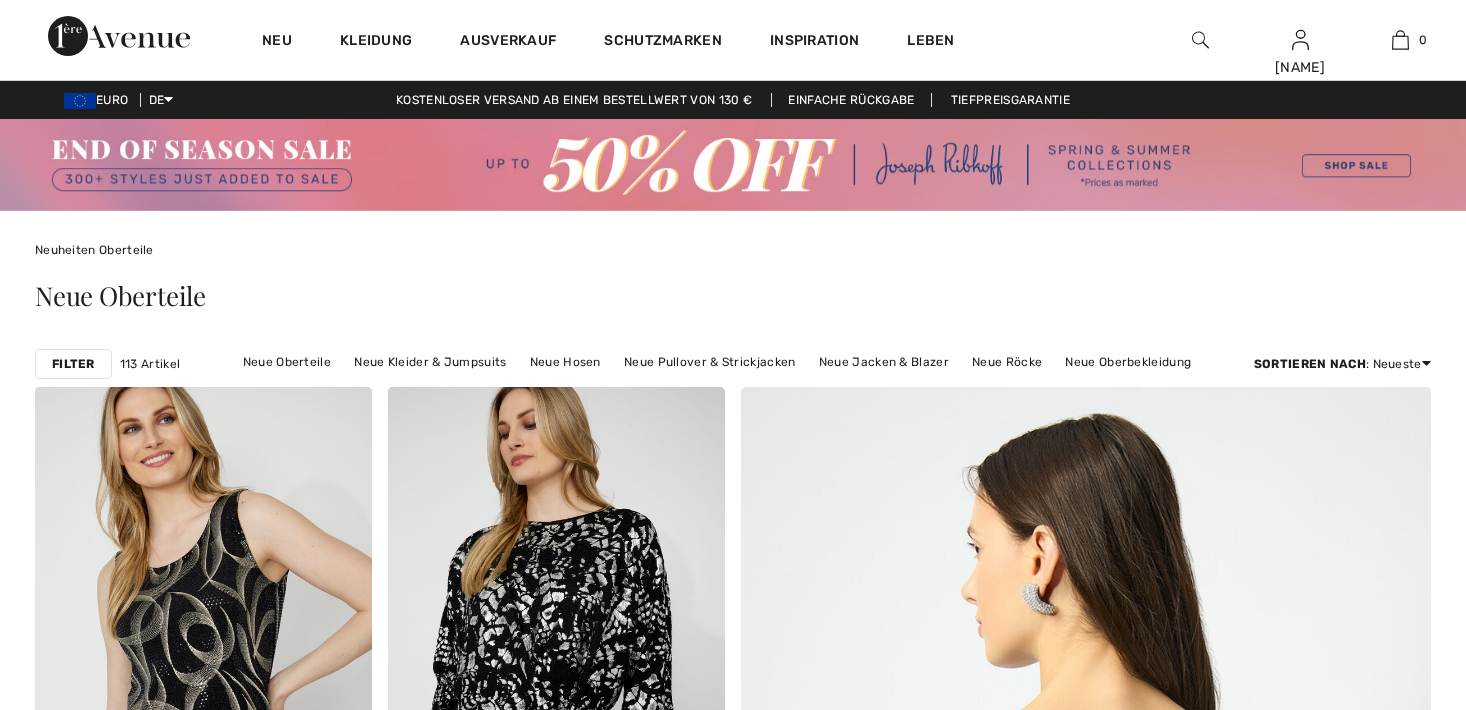 scroll, scrollTop: 900, scrollLeft: 0, axis: vertical 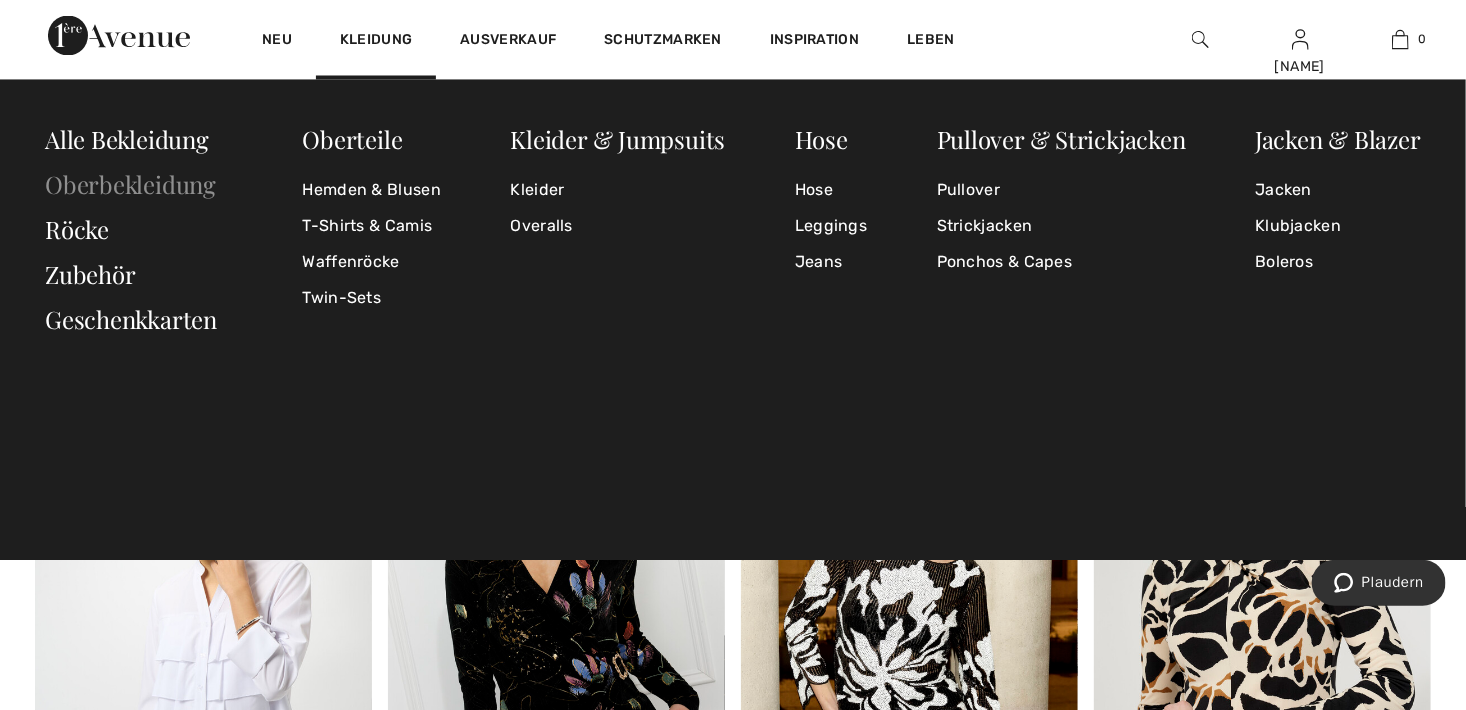 click on "Oberbekleidung" at bounding box center (130, 185) 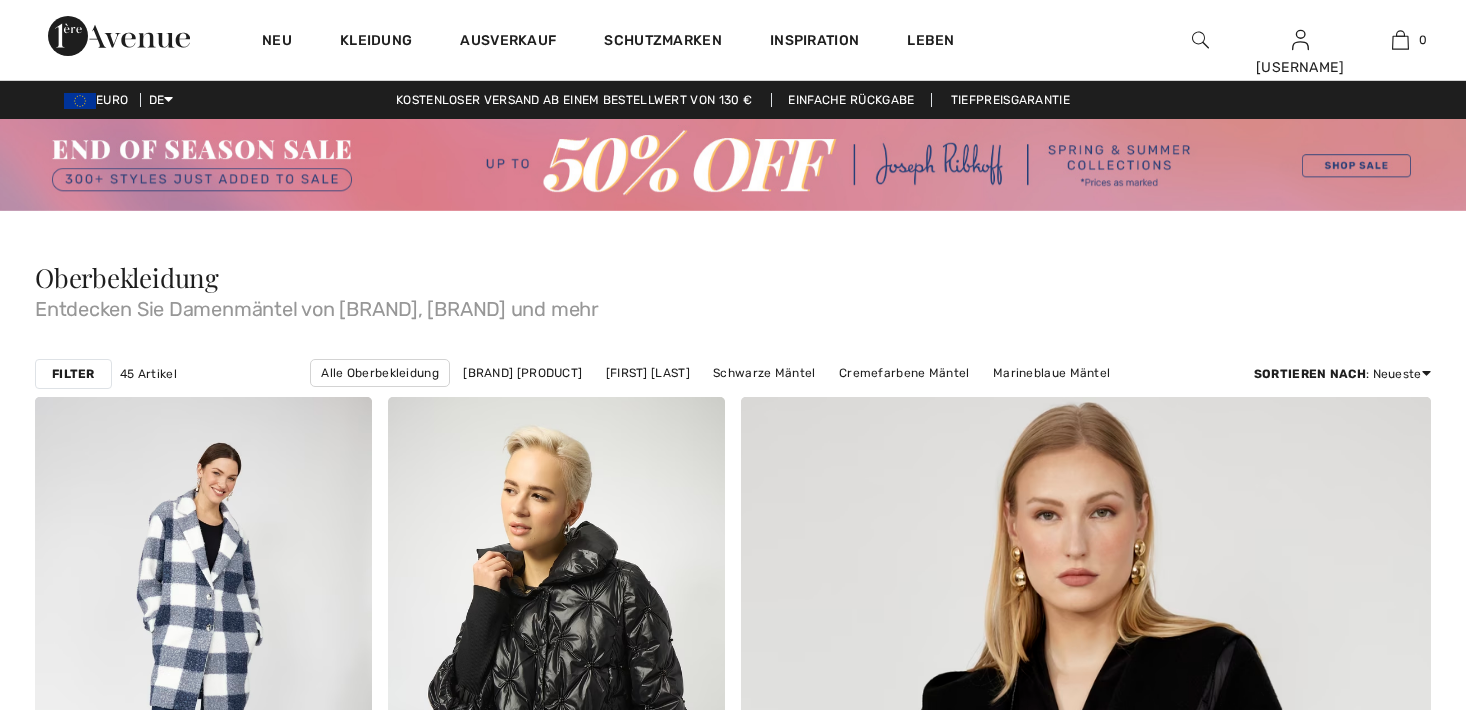 scroll, scrollTop: 0, scrollLeft: 0, axis: both 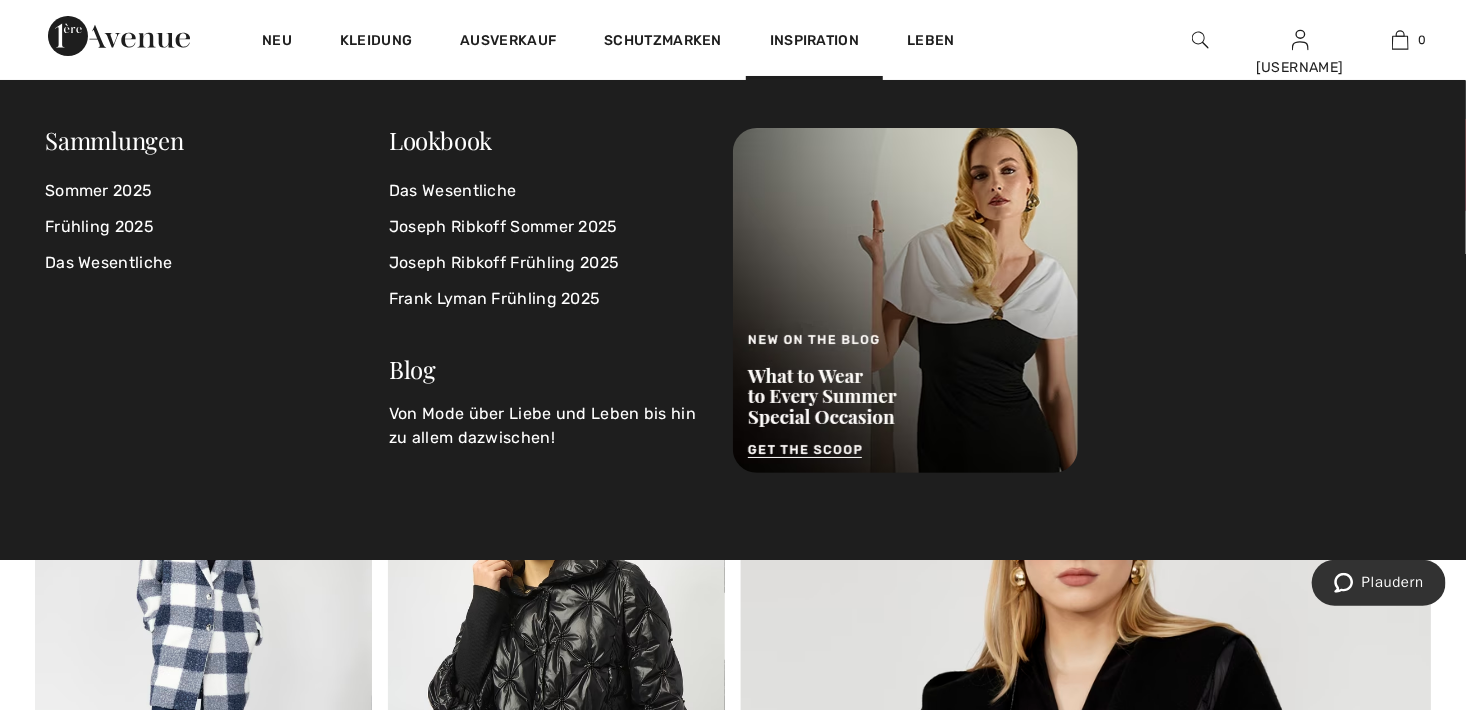 click at bounding box center [1200, 40] 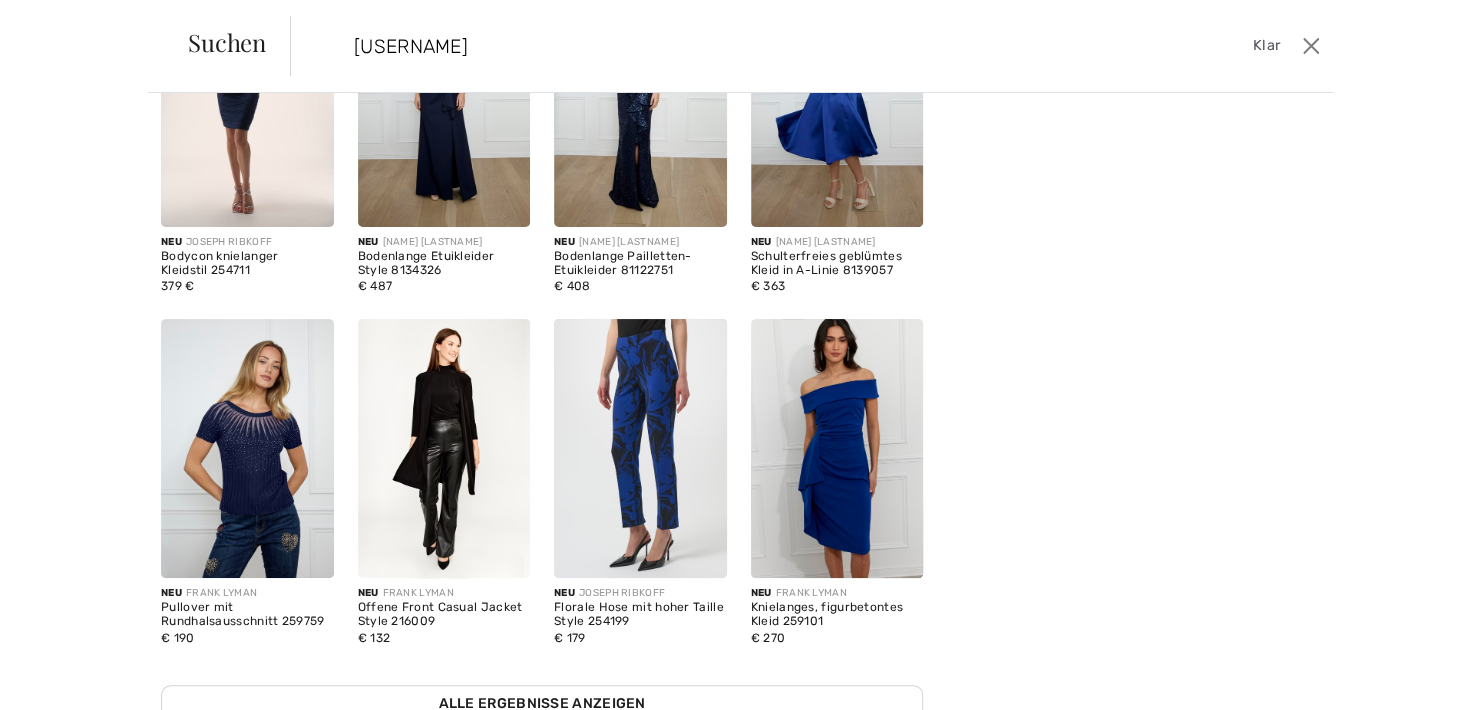 scroll, scrollTop: 443, scrollLeft: 0, axis: vertical 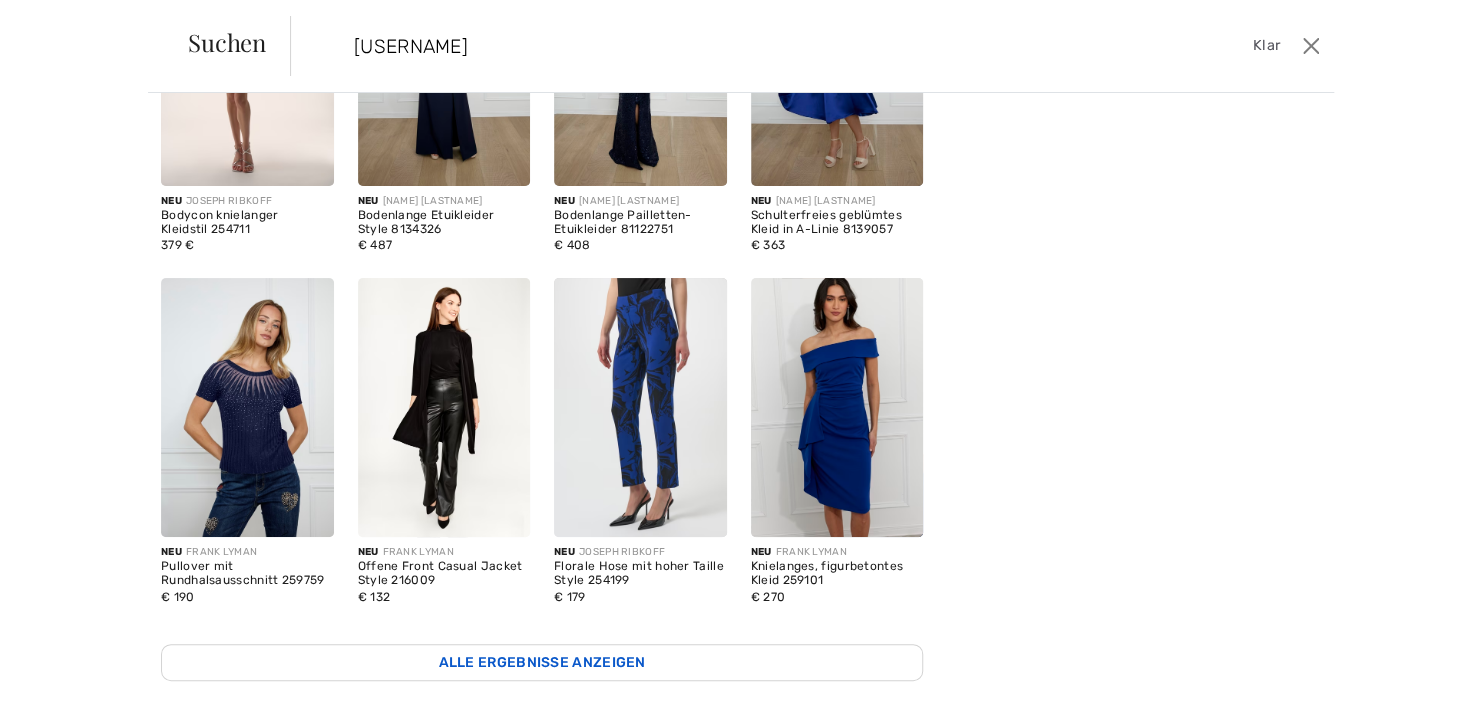type on "royal saphier" 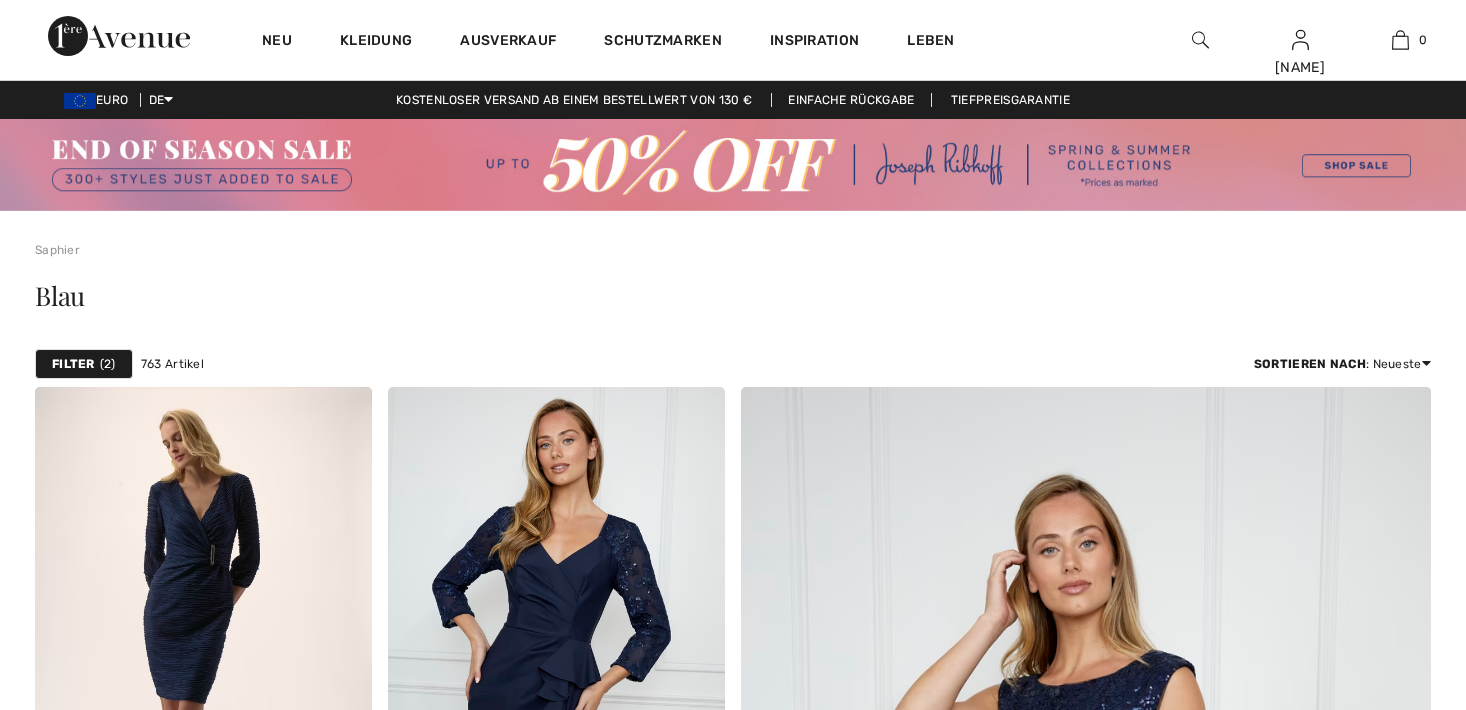 scroll, scrollTop: 0, scrollLeft: 0, axis: both 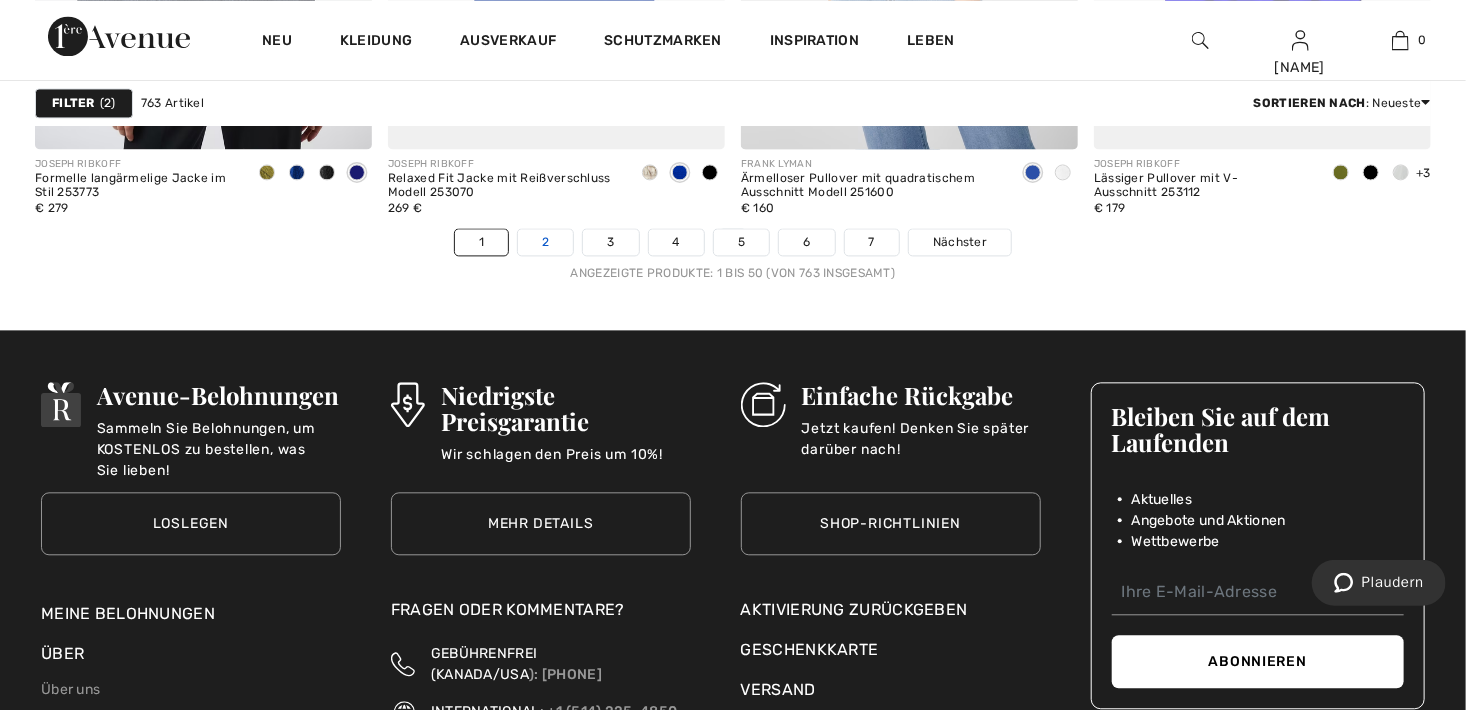 click on "2" at bounding box center [545, 242] 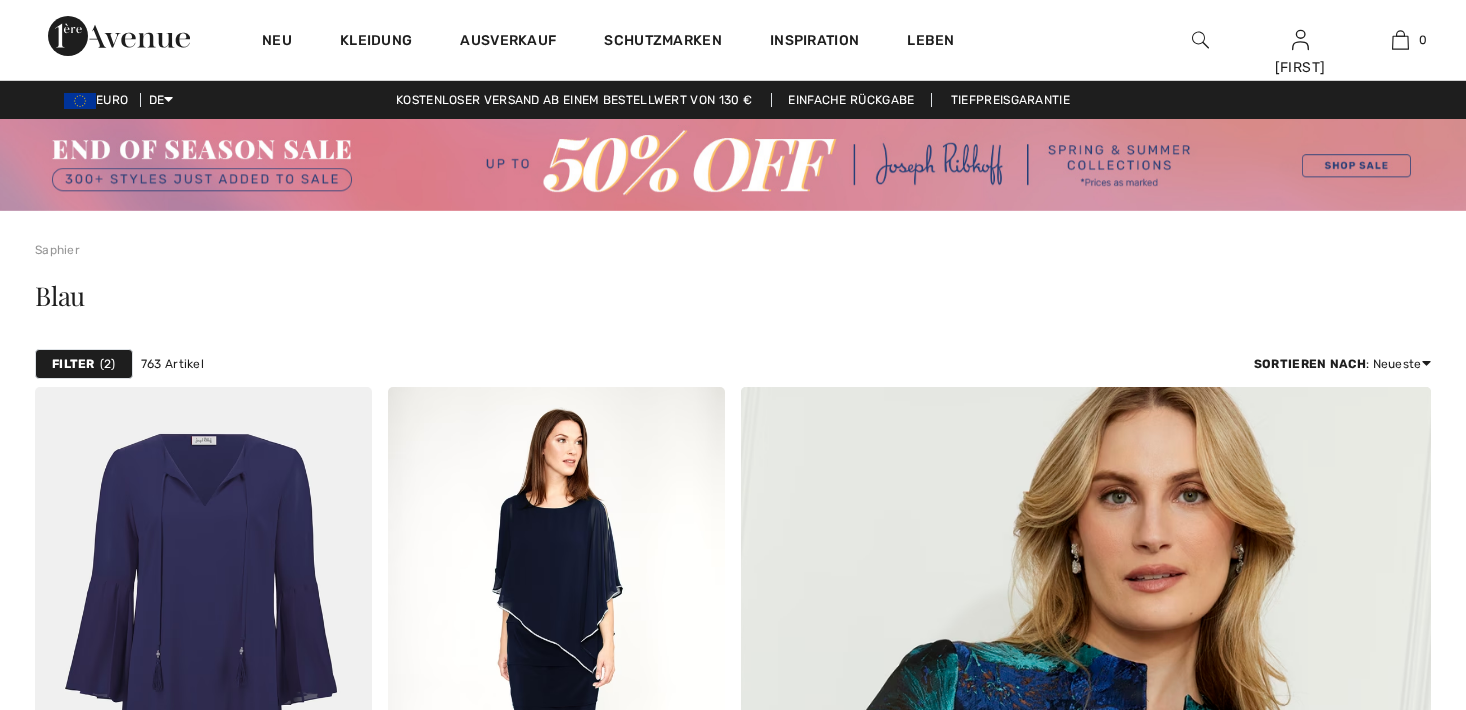 scroll, scrollTop: 300, scrollLeft: 0, axis: vertical 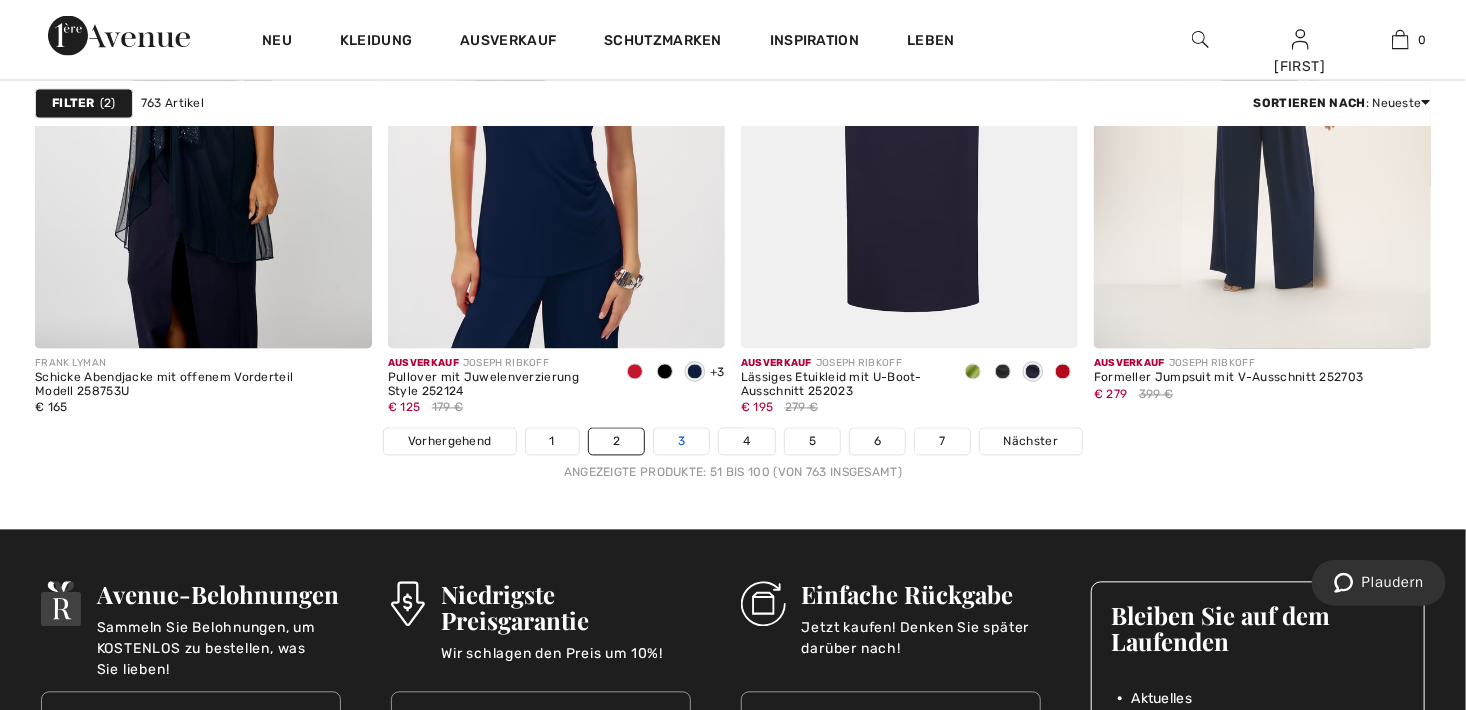click on "3" at bounding box center (681, 442) 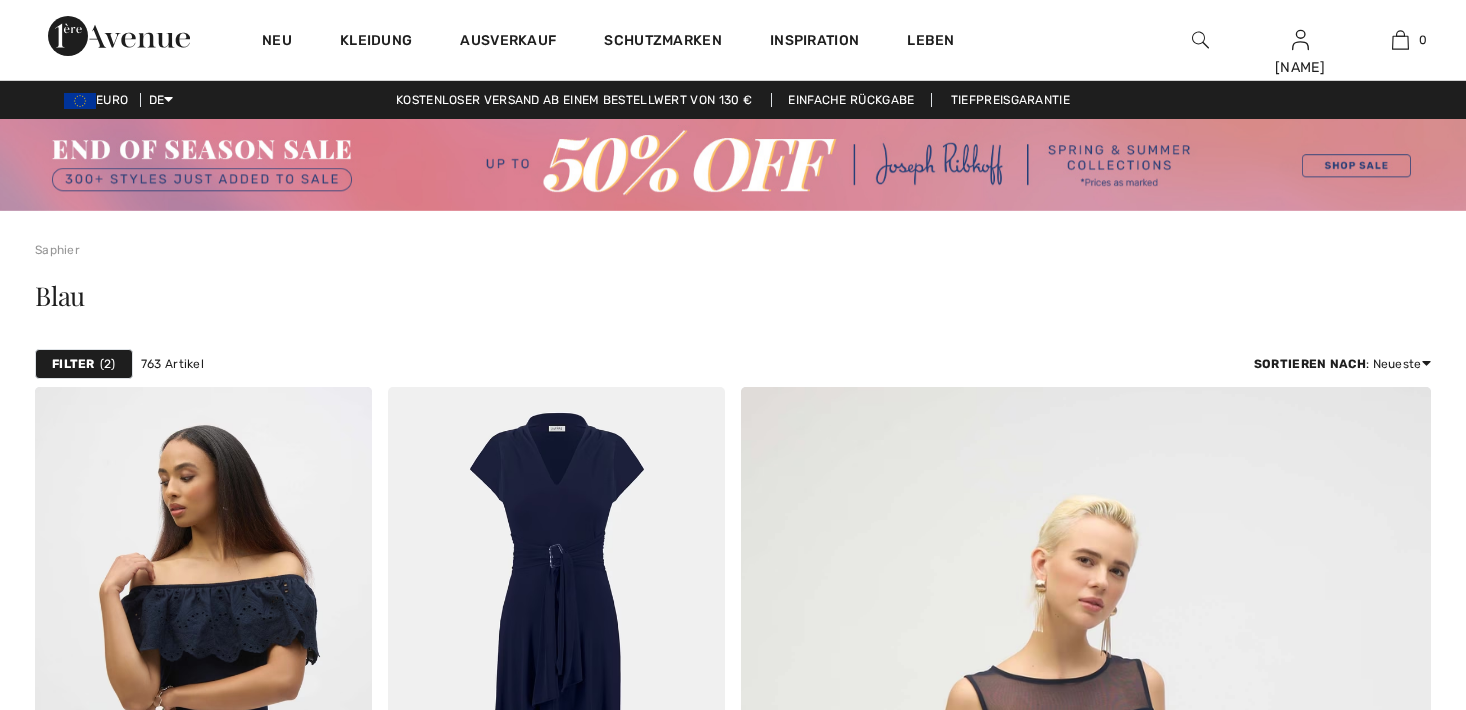 scroll, scrollTop: 400, scrollLeft: 0, axis: vertical 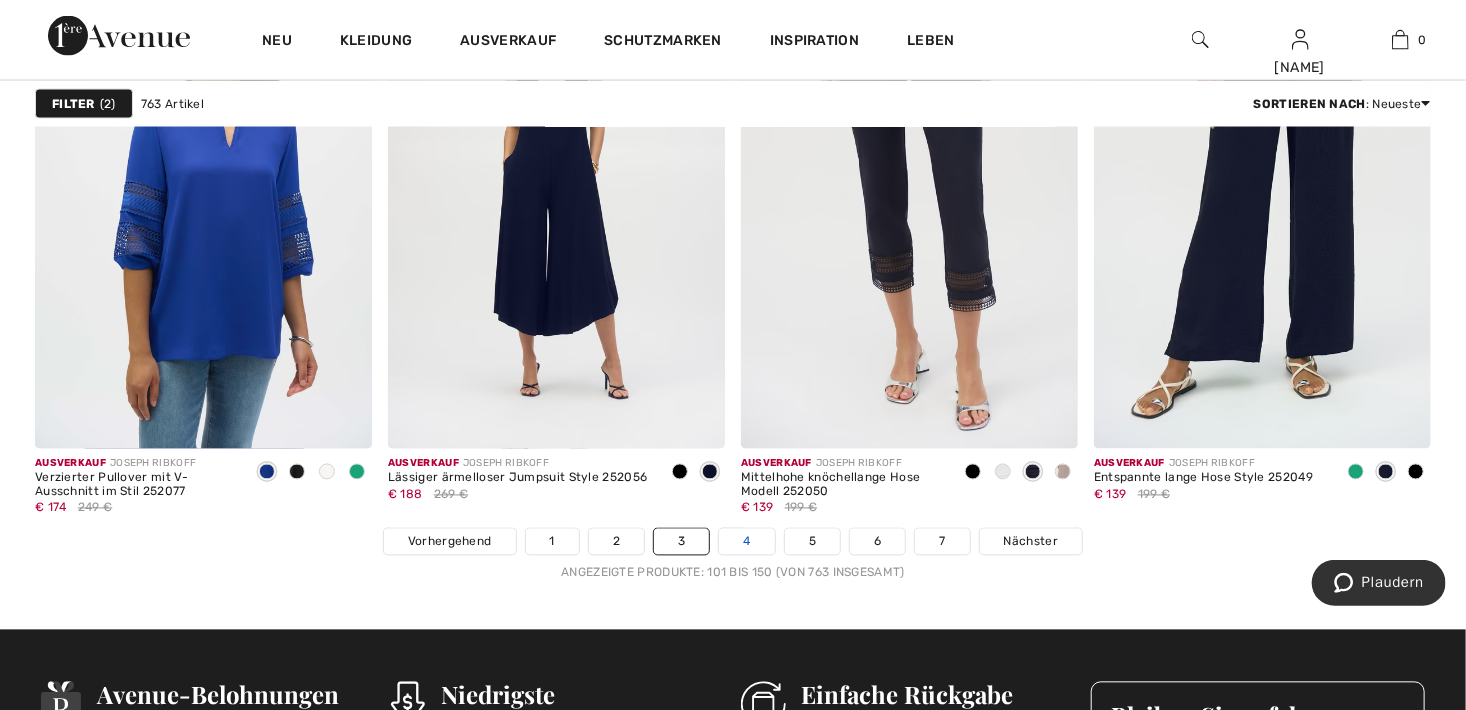 click on "4" at bounding box center [746, 542] 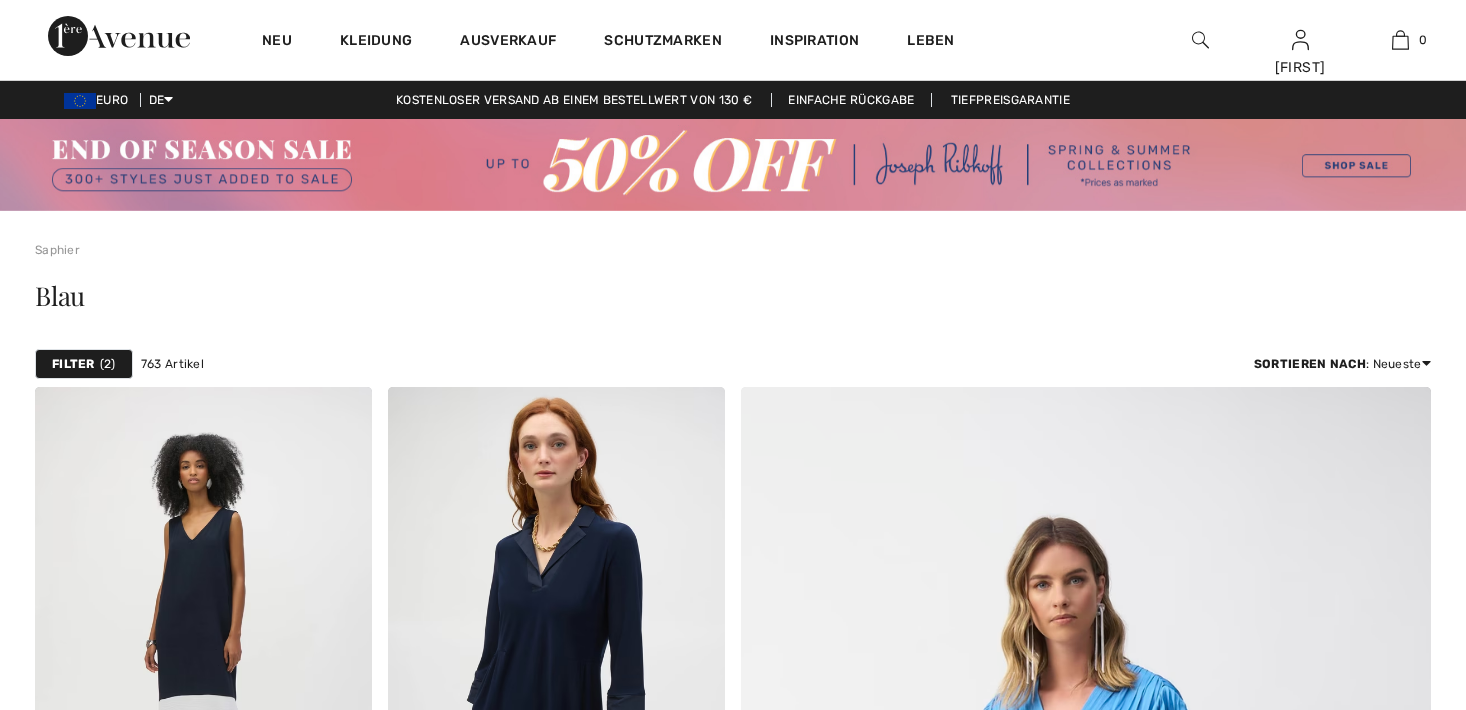 scroll, scrollTop: 500, scrollLeft: 0, axis: vertical 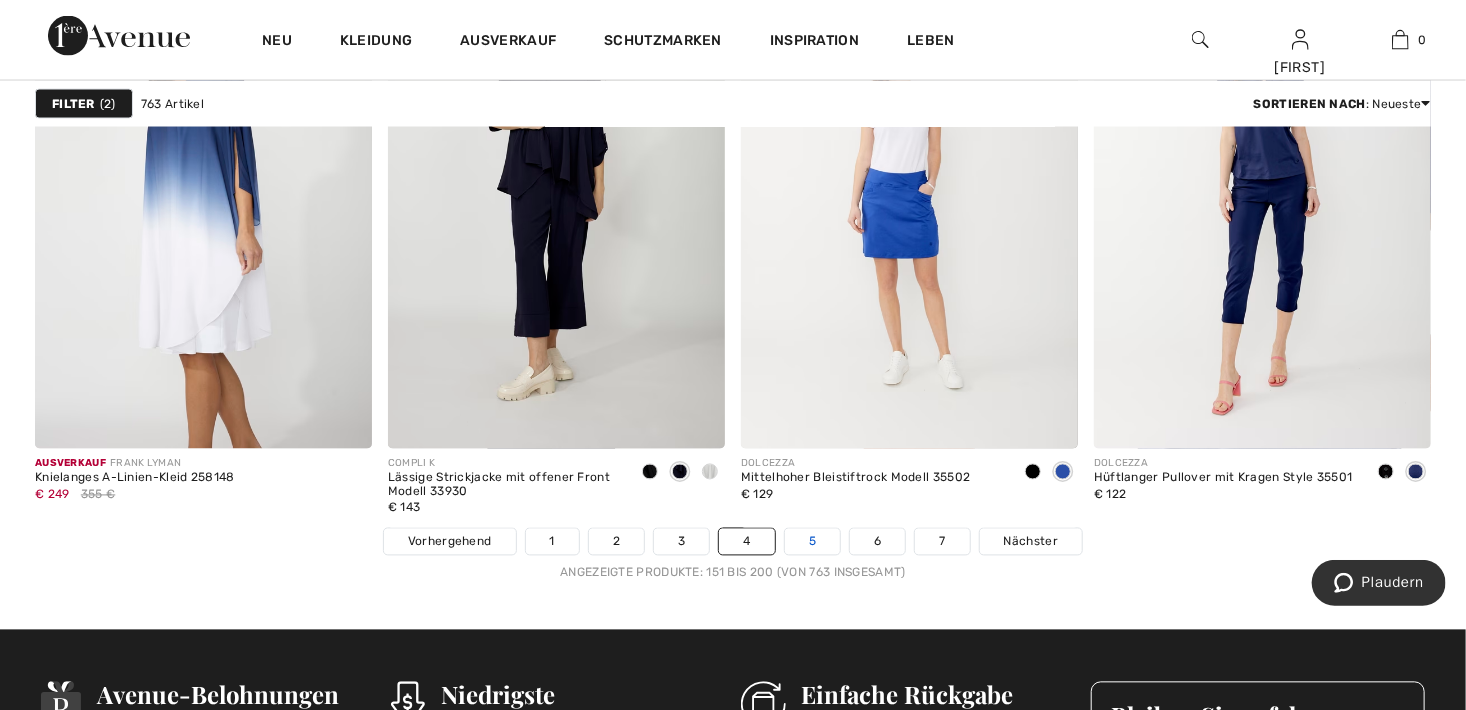 click on "5" at bounding box center (812, 542) 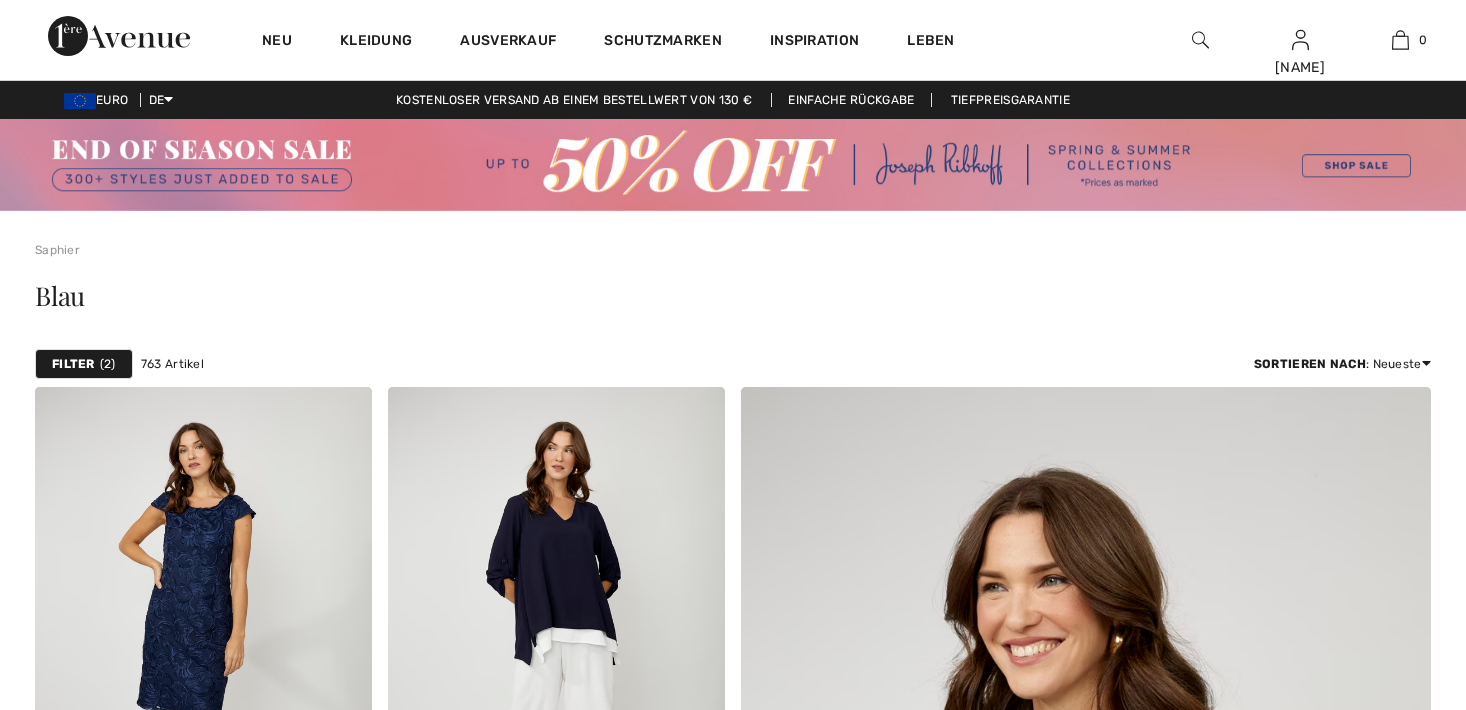 scroll, scrollTop: 476, scrollLeft: 0, axis: vertical 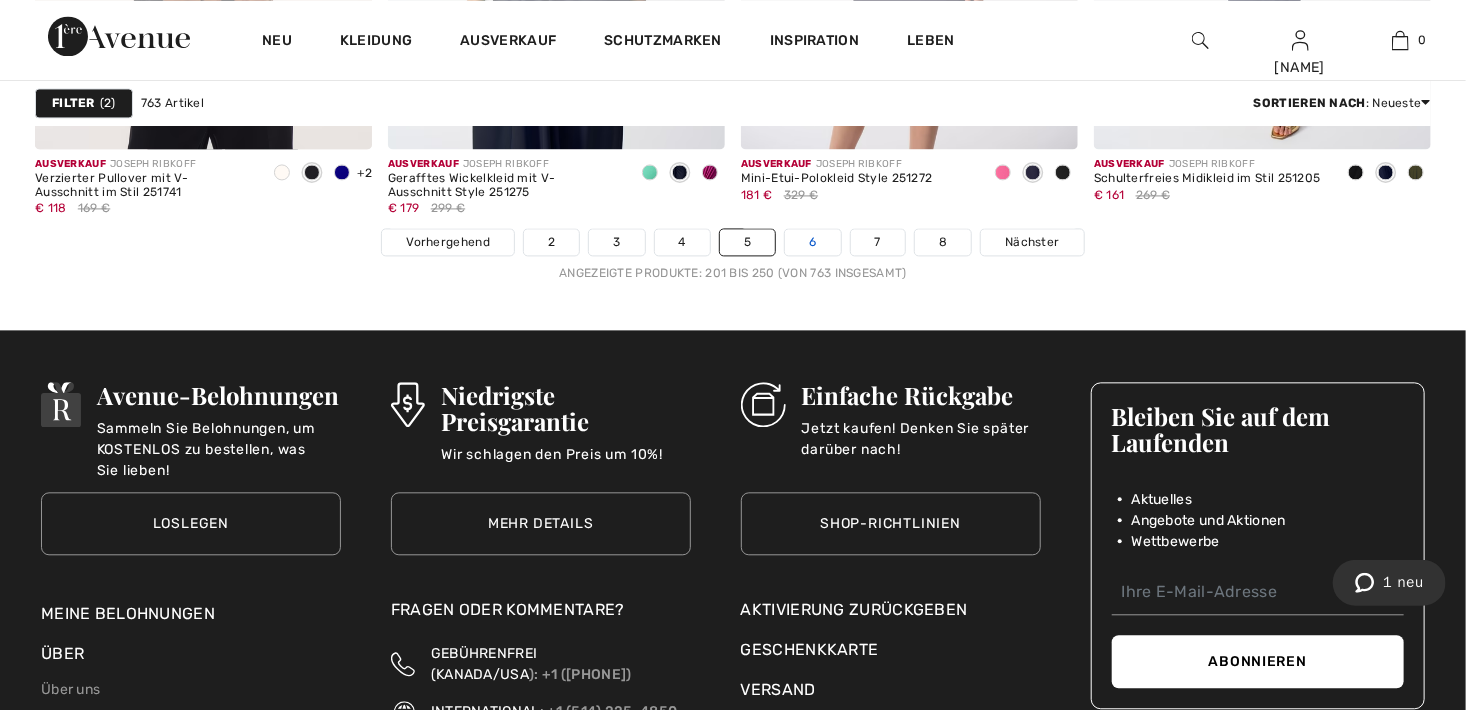 click on "6" at bounding box center (812, 242) 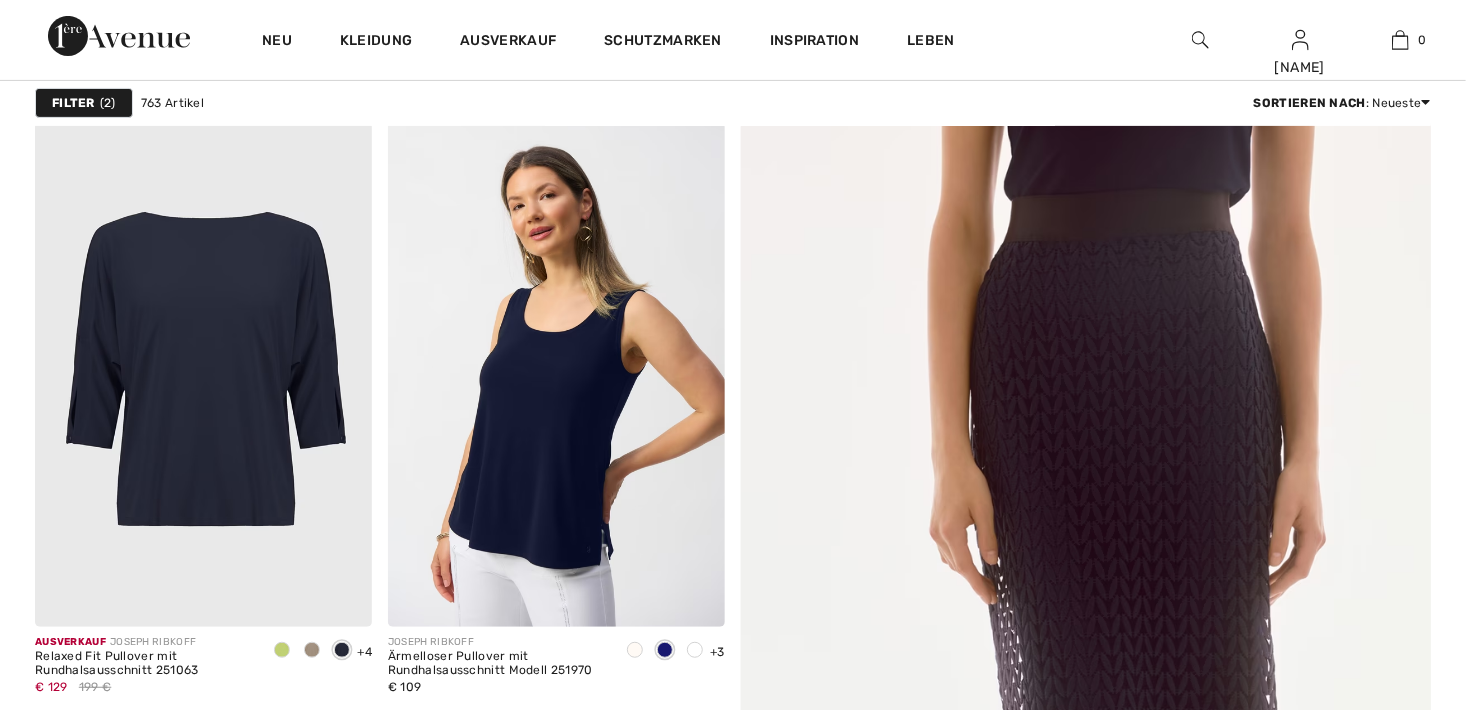 scroll, scrollTop: 0, scrollLeft: 0, axis: both 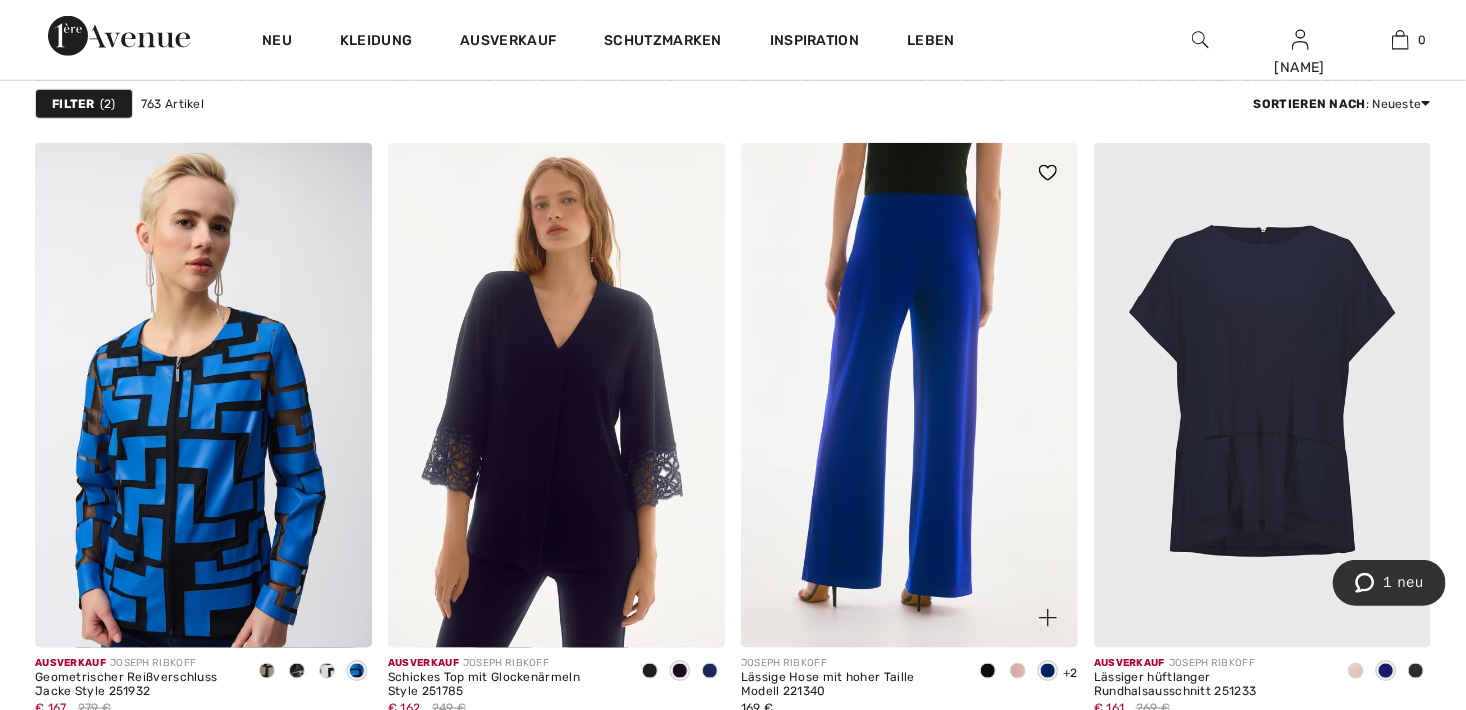 click at bounding box center [909, 396] 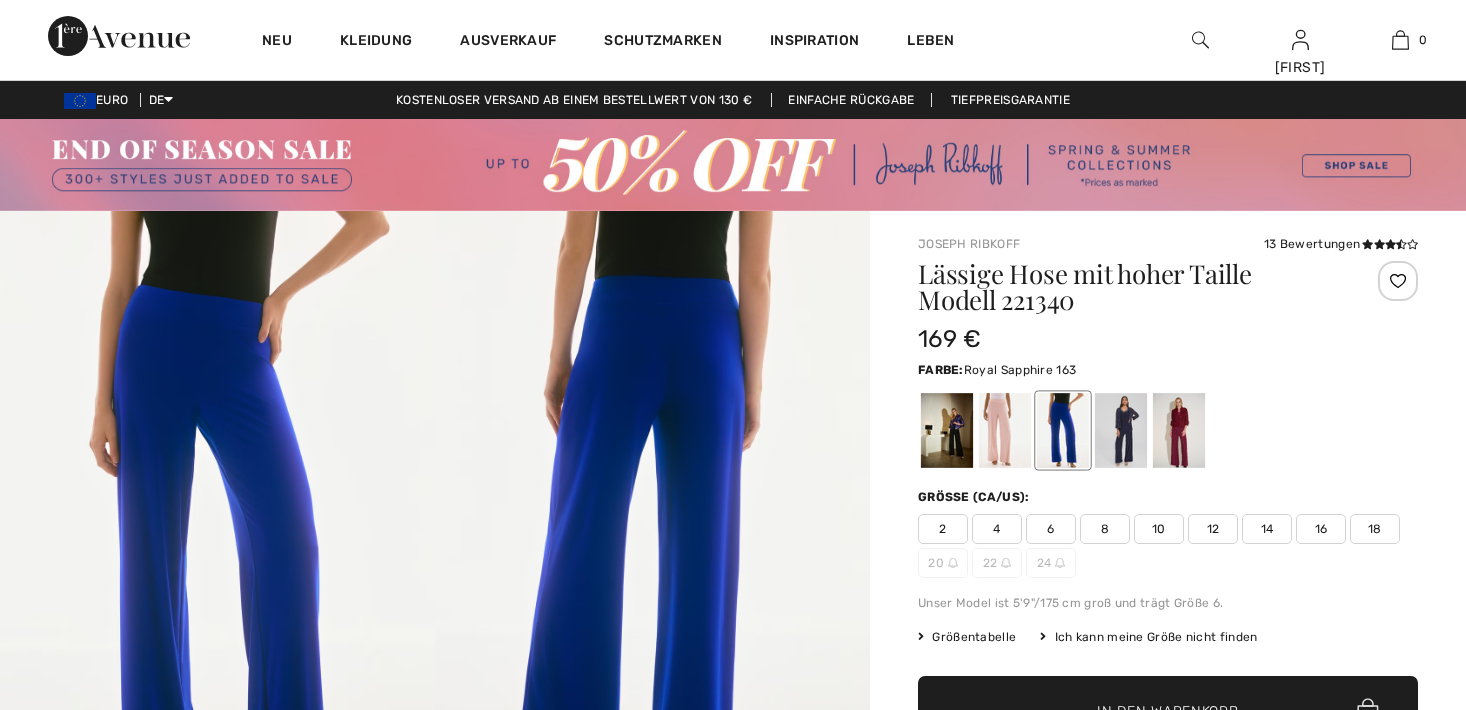 scroll, scrollTop: 0, scrollLeft: 0, axis: both 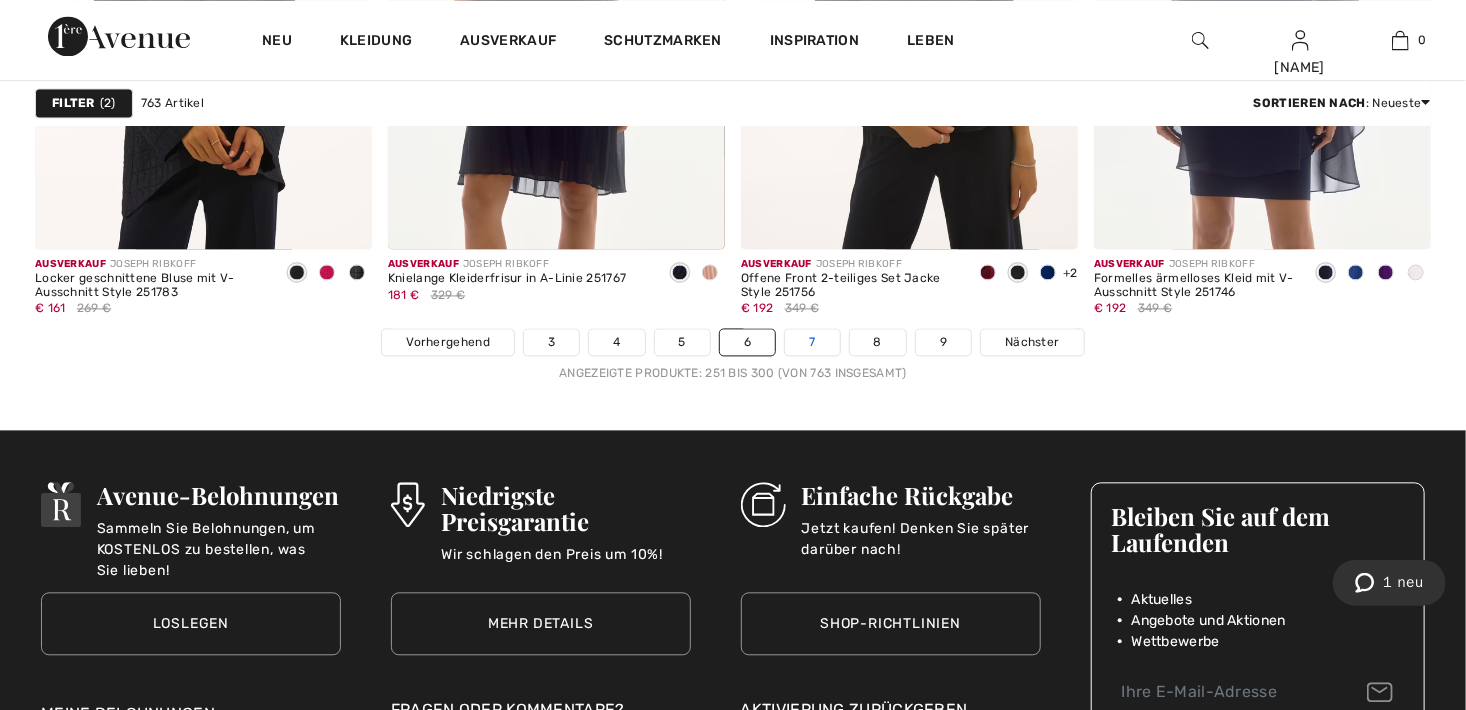 click on "7" at bounding box center (812, 342) 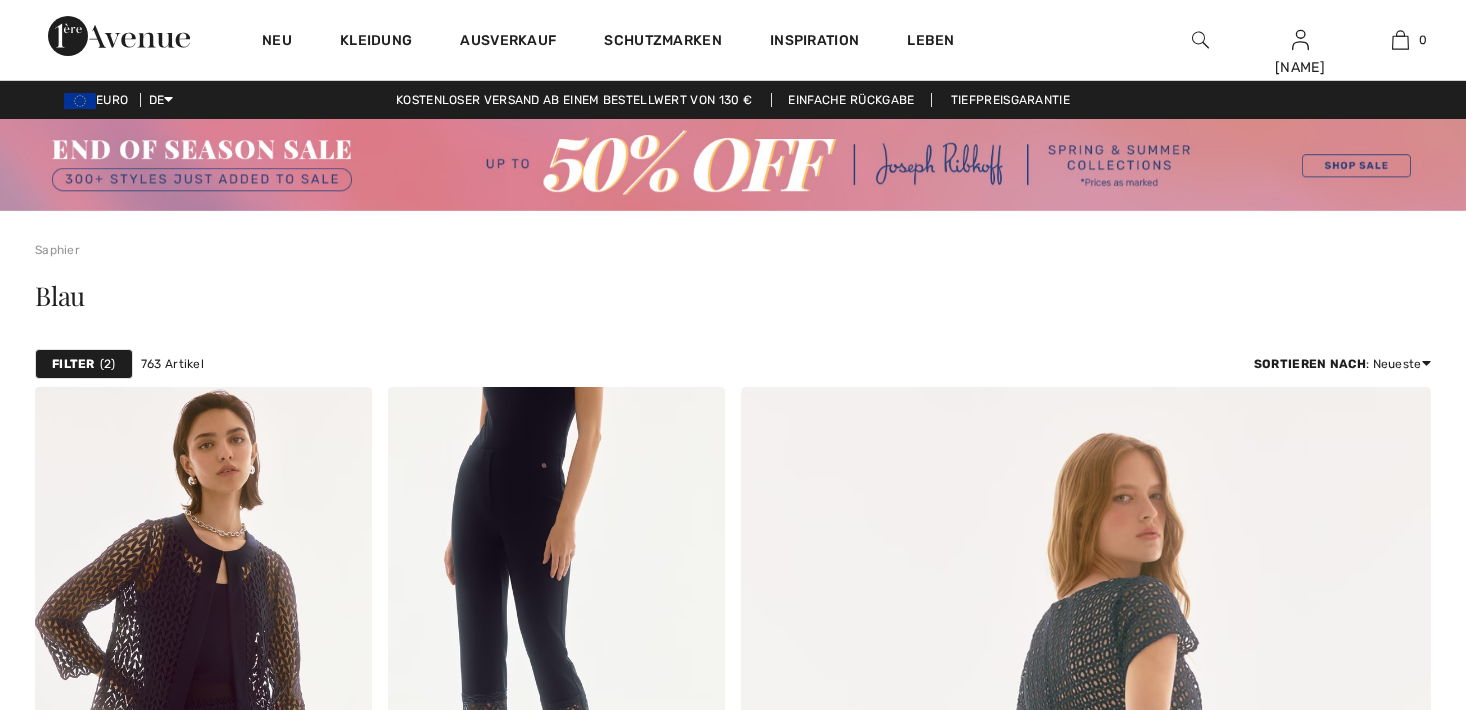 scroll, scrollTop: 400, scrollLeft: 0, axis: vertical 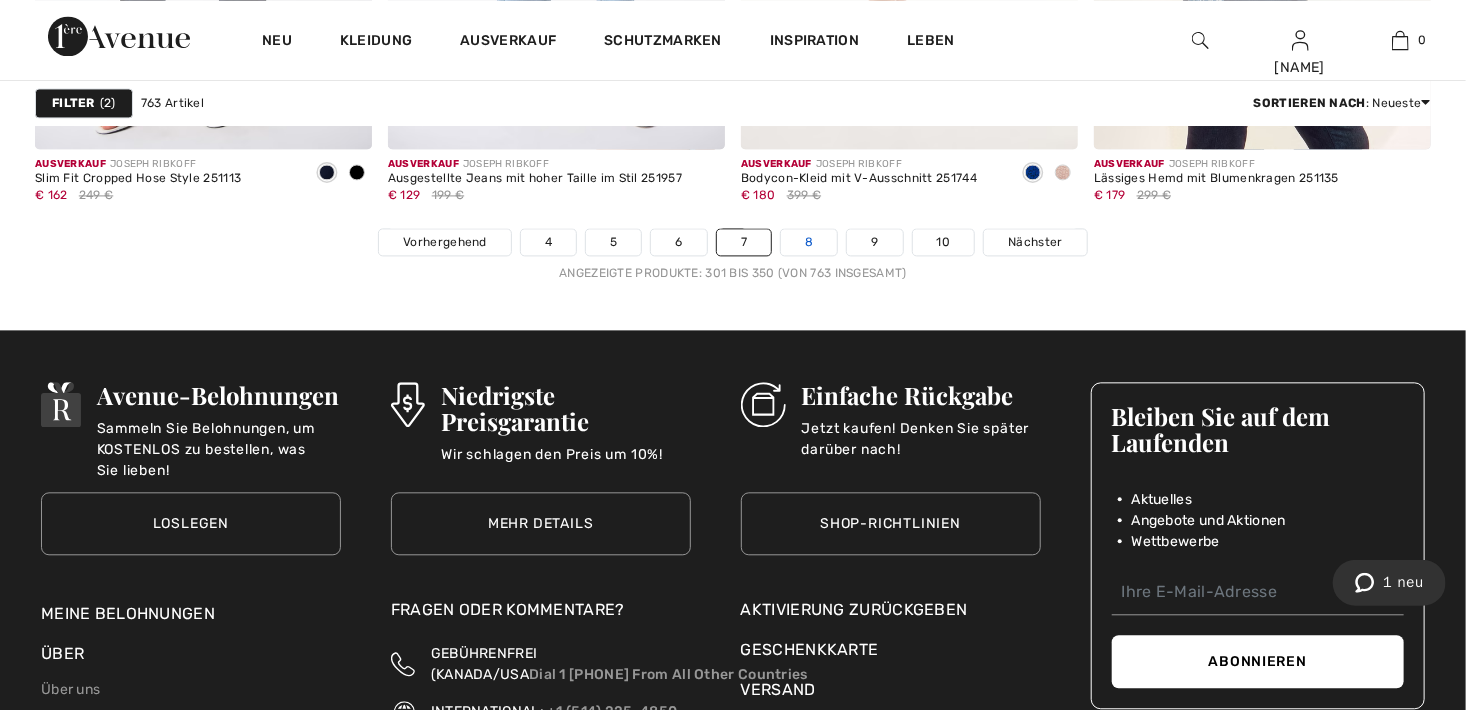 click on "8" at bounding box center (809, 242) 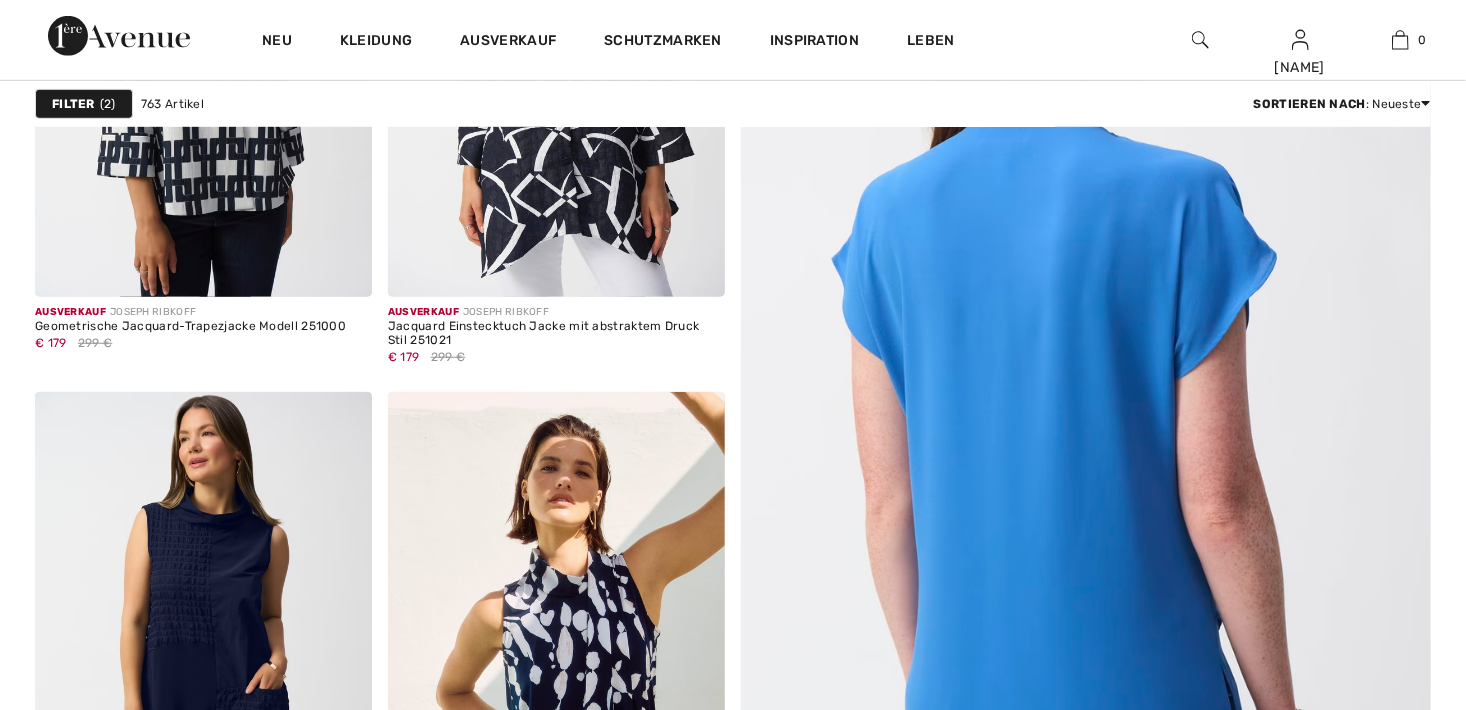 scroll, scrollTop: 0, scrollLeft: 0, axis: both 